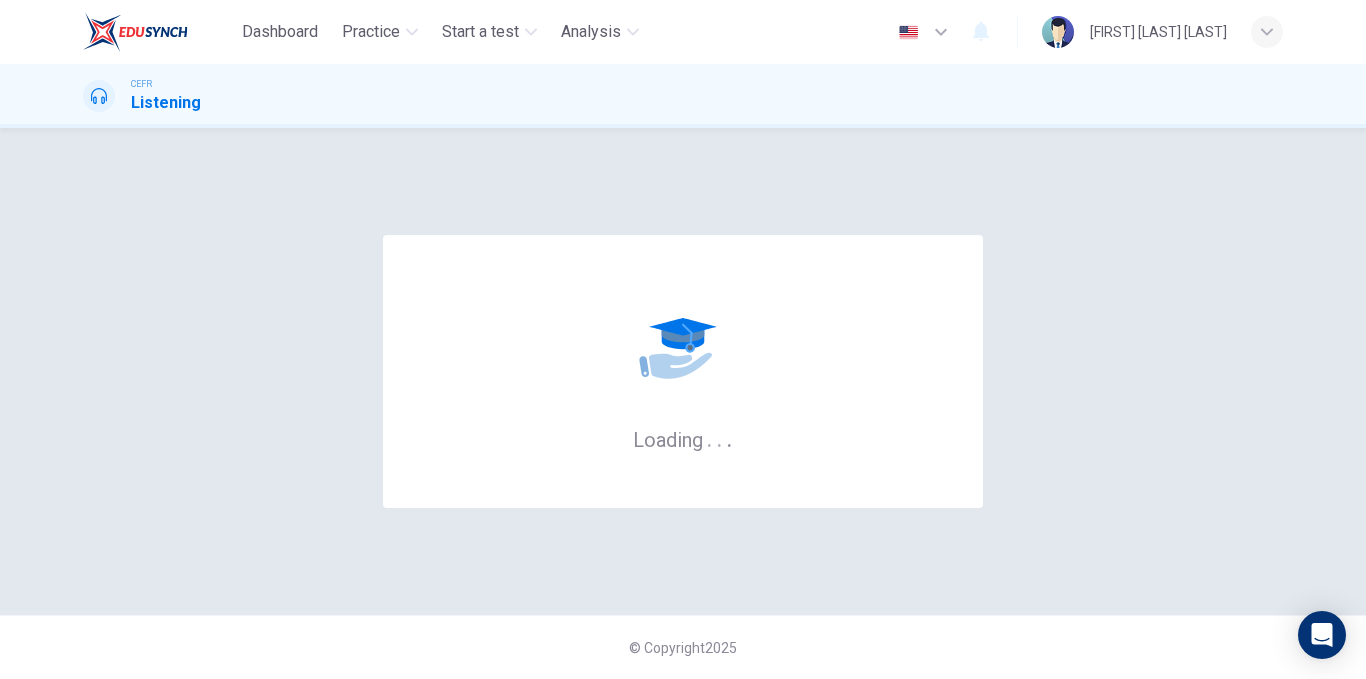 scroll, scrollTop: 0, scrollLeft: 0, axis: both 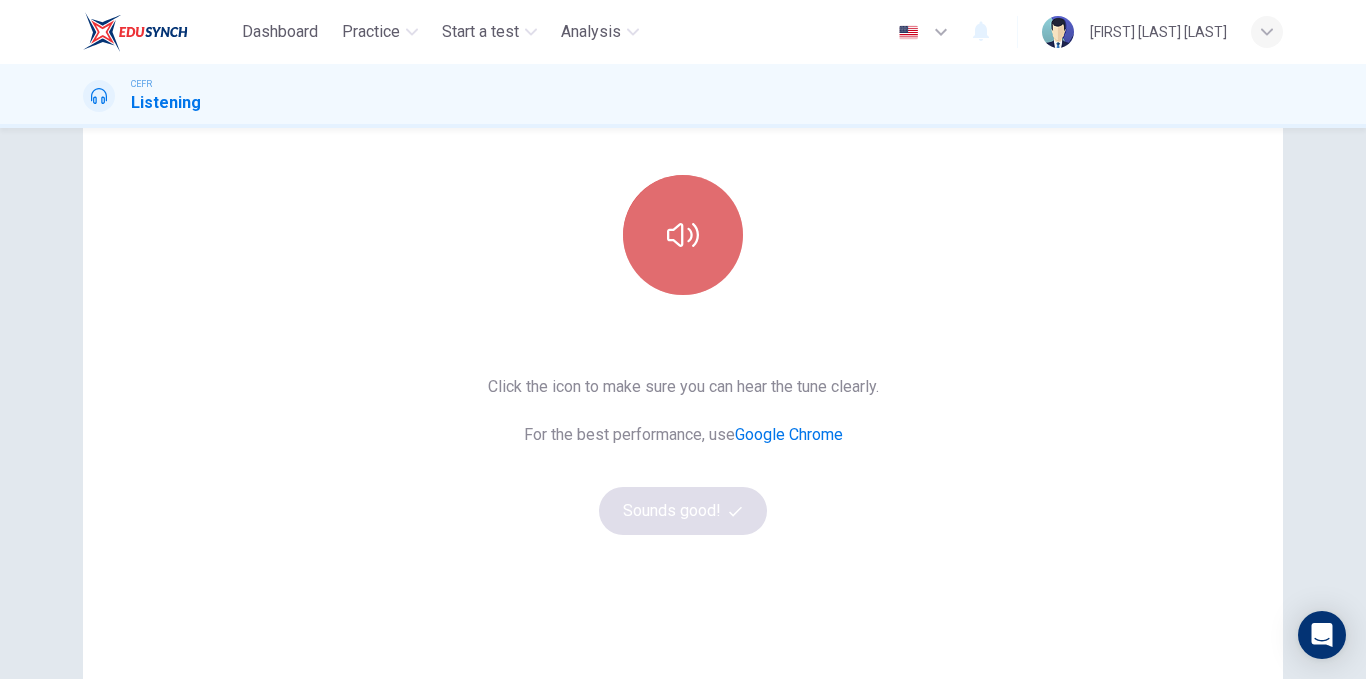 click at bounding box center (683, 235) 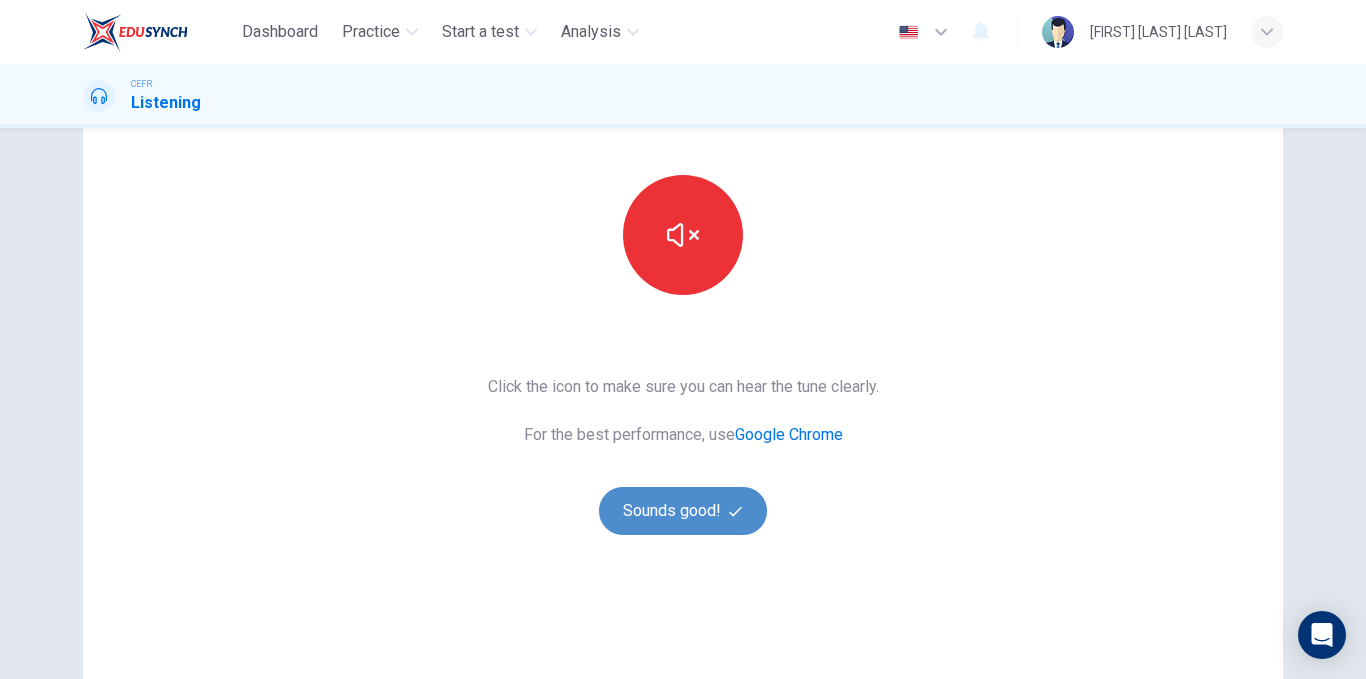 click on "Sounds good!" at bounding box center [683, 511] 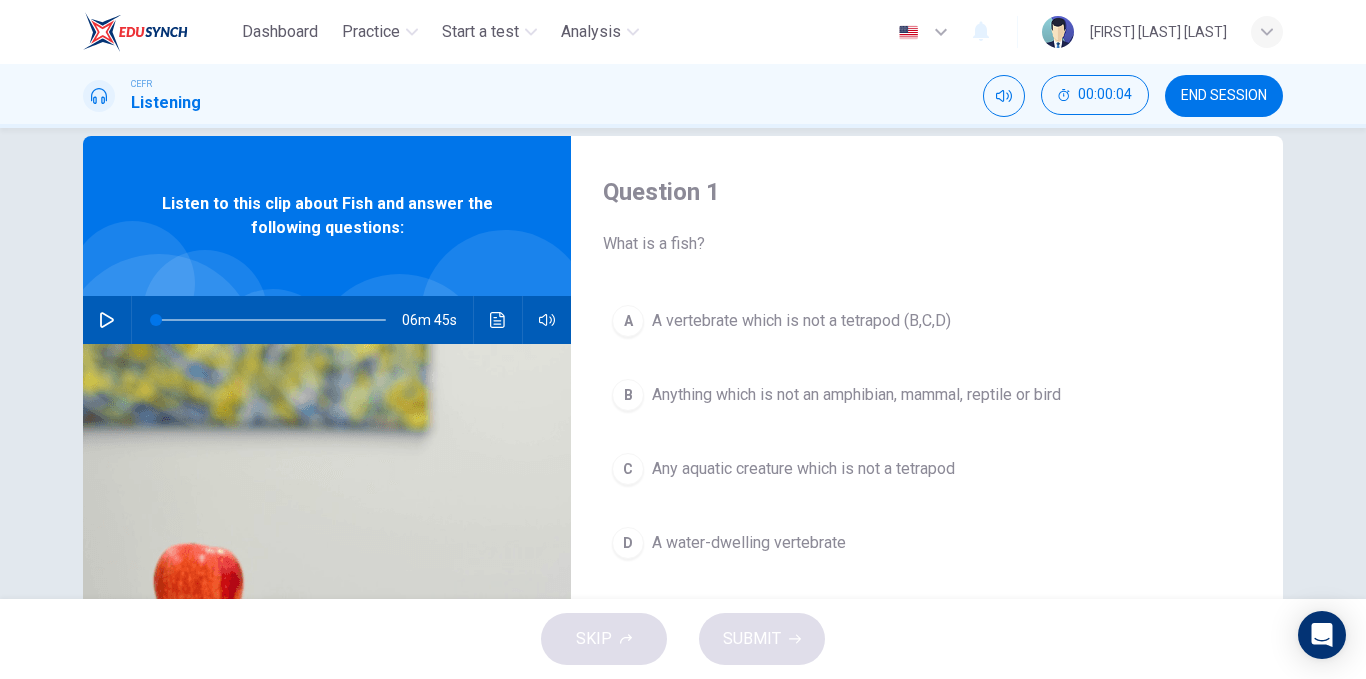 scroll, scrollTop: 31, scrollLeft: 0, axis: vertical 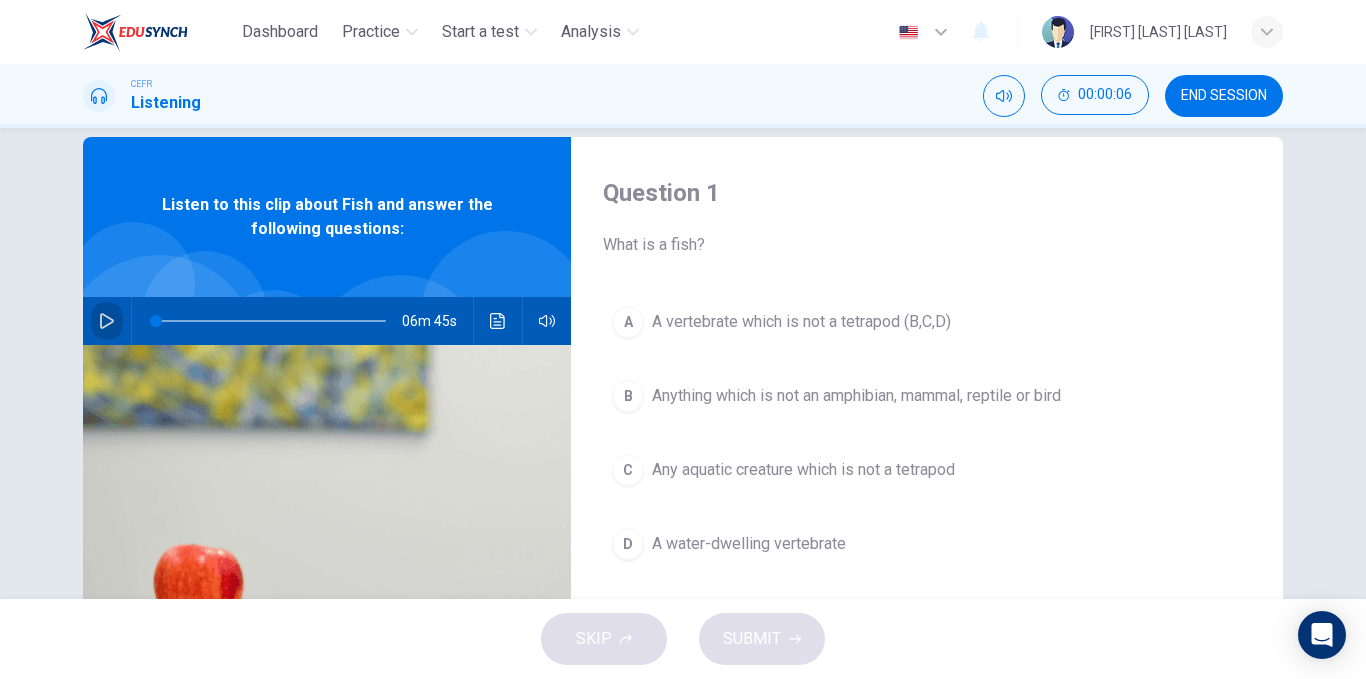 click at bounding box center [107, 321] 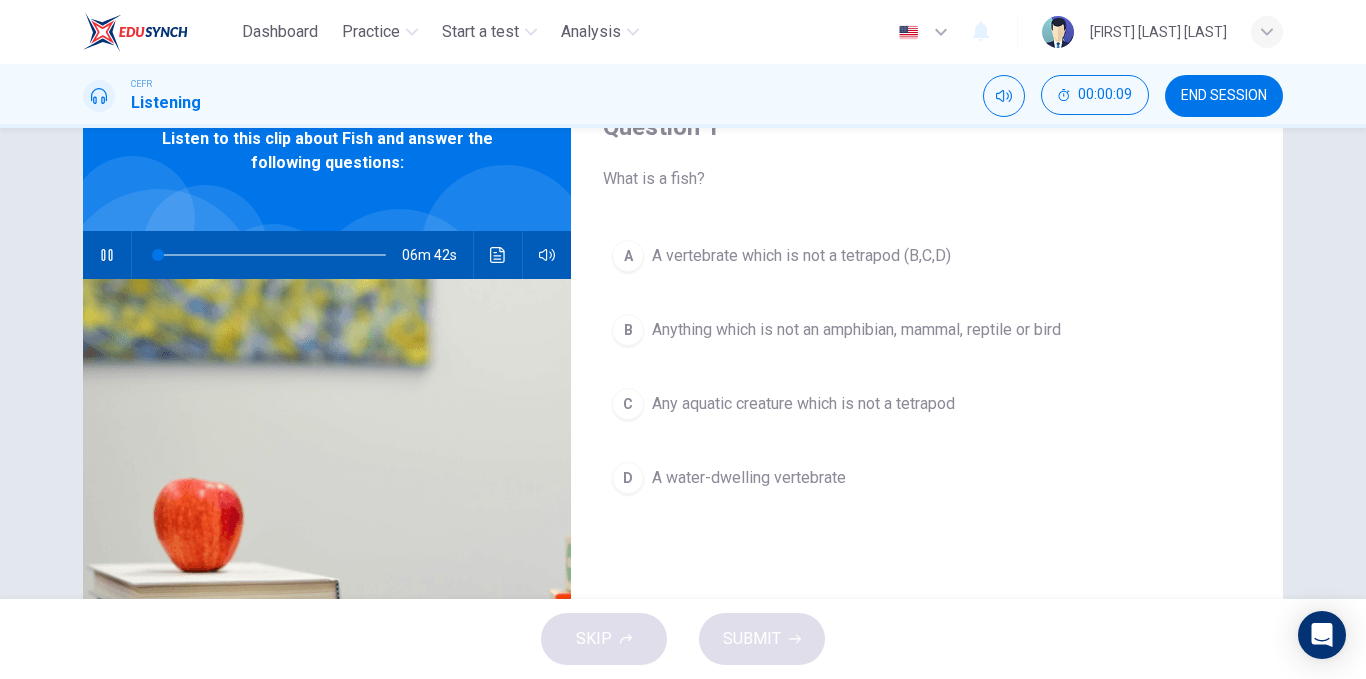 scroll, scrollTop: 99, scrollLeft: 0, axis: vertical 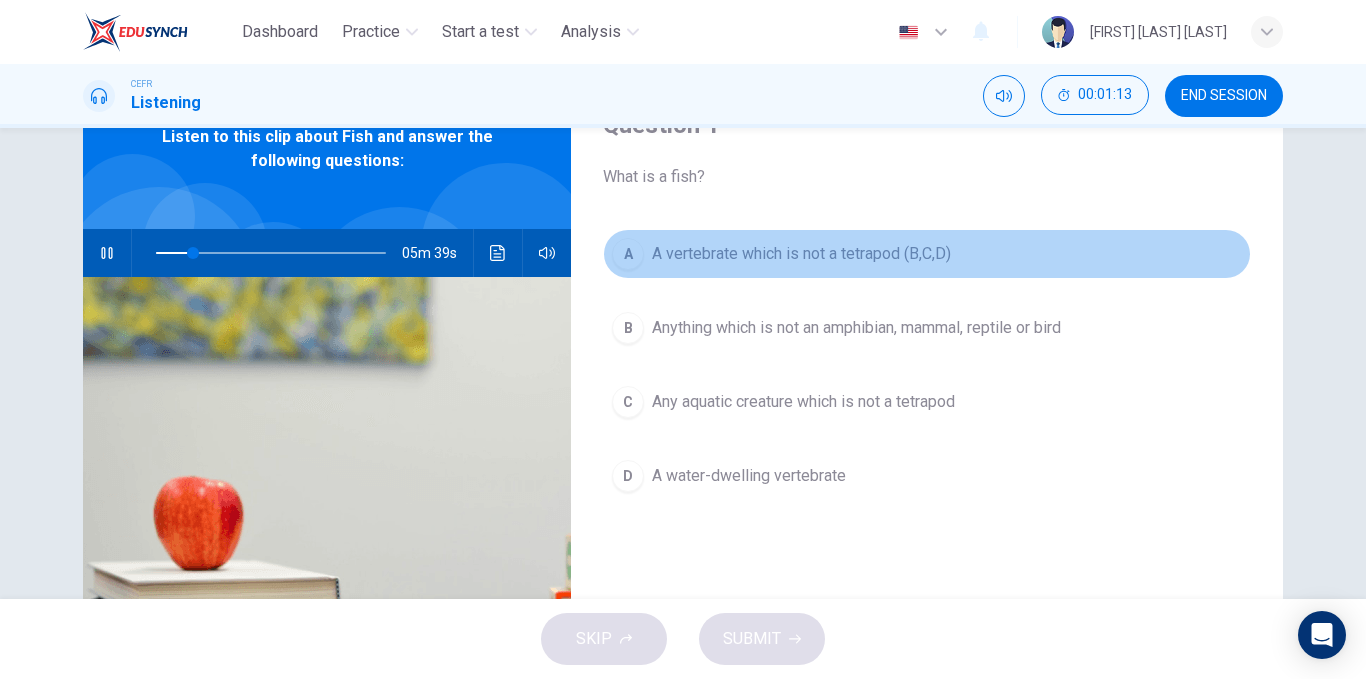 click on "A A vertebrate which is not a tetrapod (B,C,D)" at bounding box center (927, 254) 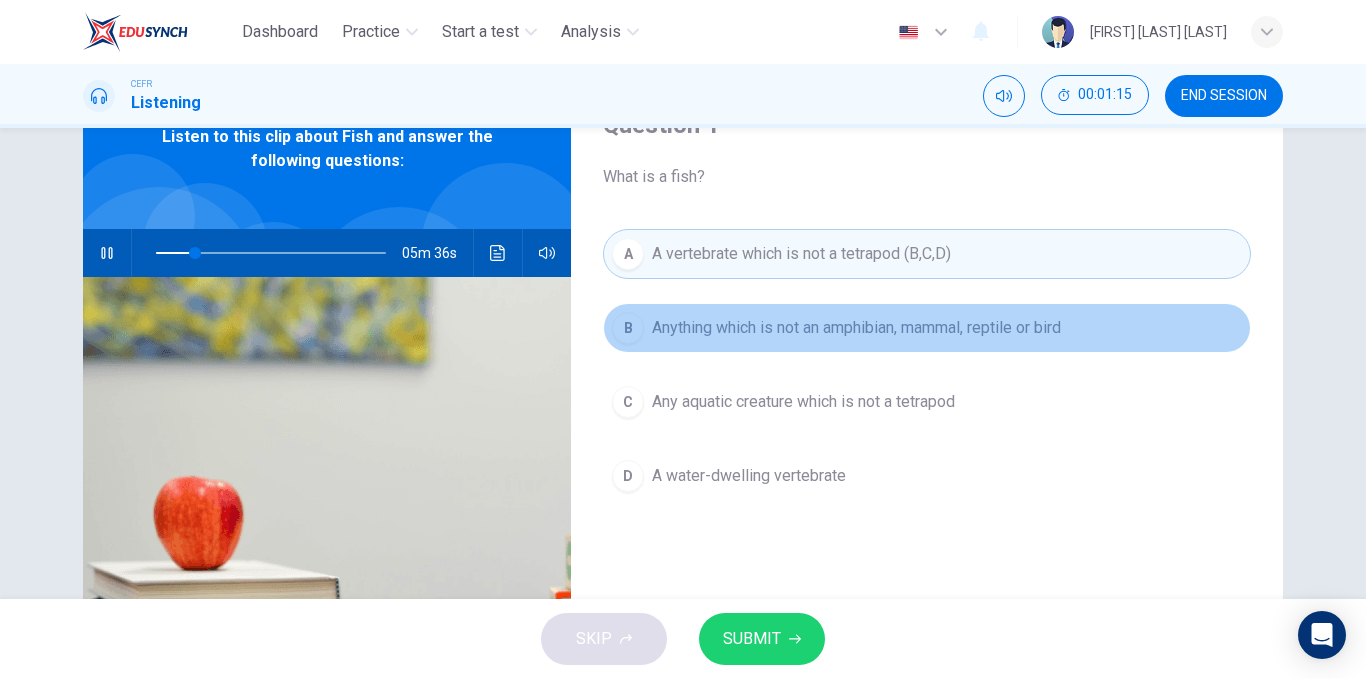 click on "Anything which is not an amphibian, mammal, reptile or bird" at bounding box center (856, 328) 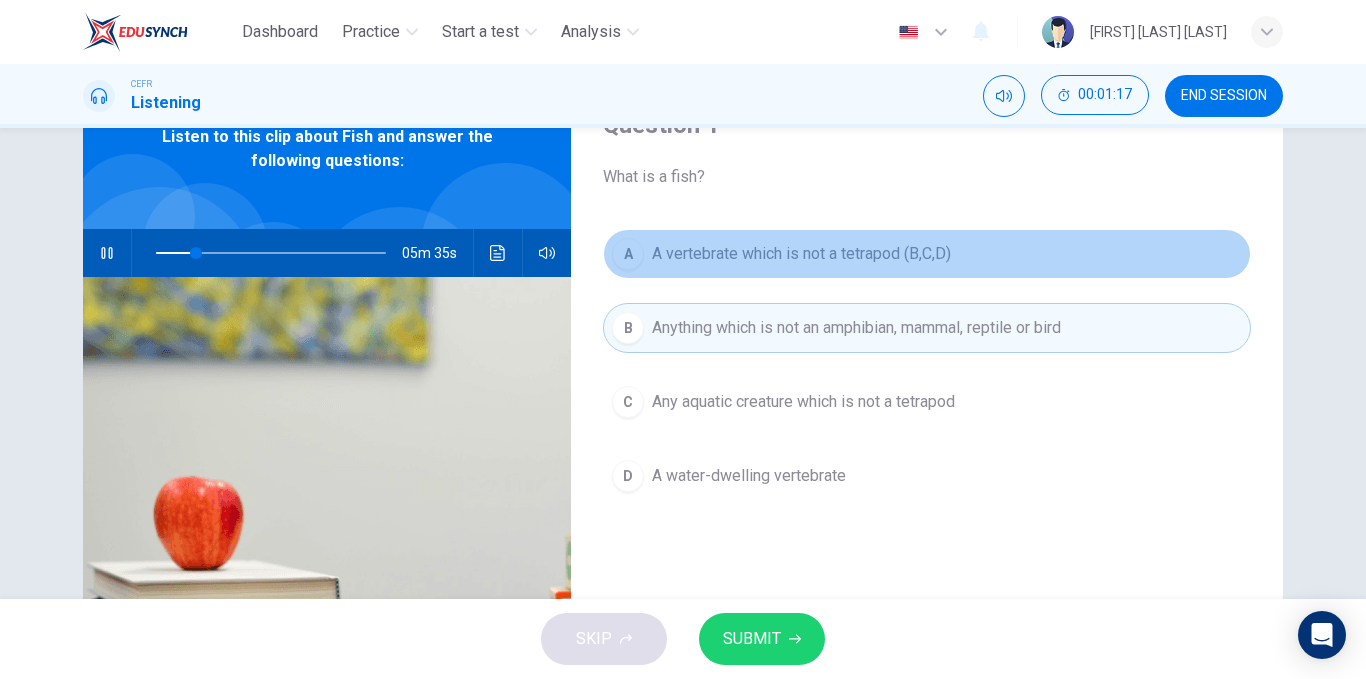 click on "A vertebrate which is not a tetrapod (B,C,D)" at bounding box center [801, 254] 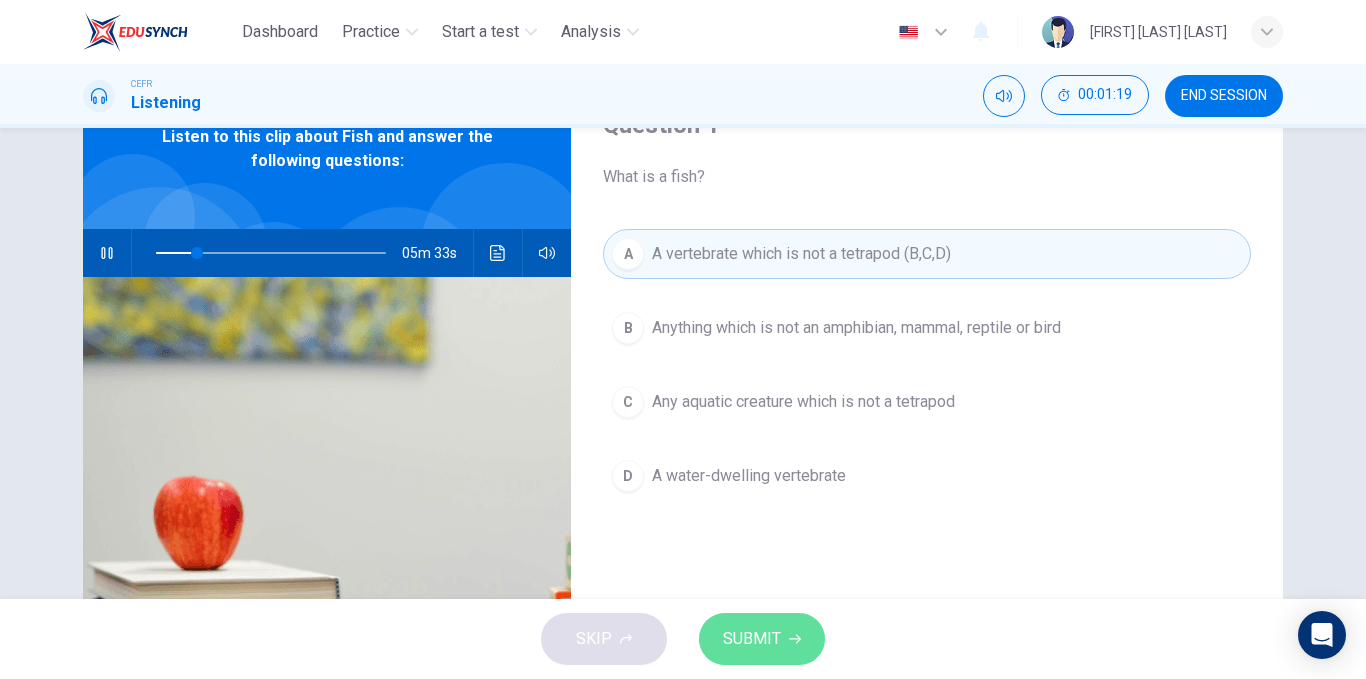 click on "SUBMIT" at bounding box center [762, 639] 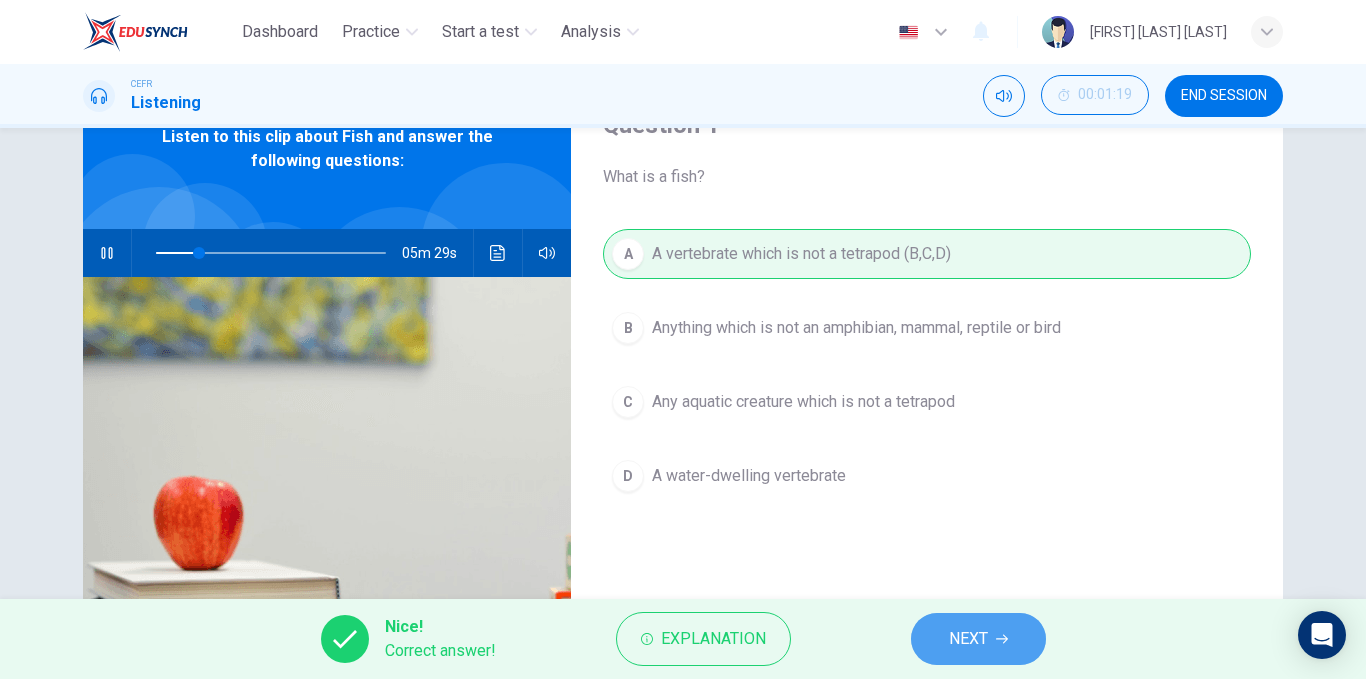 click on "NEXT" at bounding box center (968, 639) 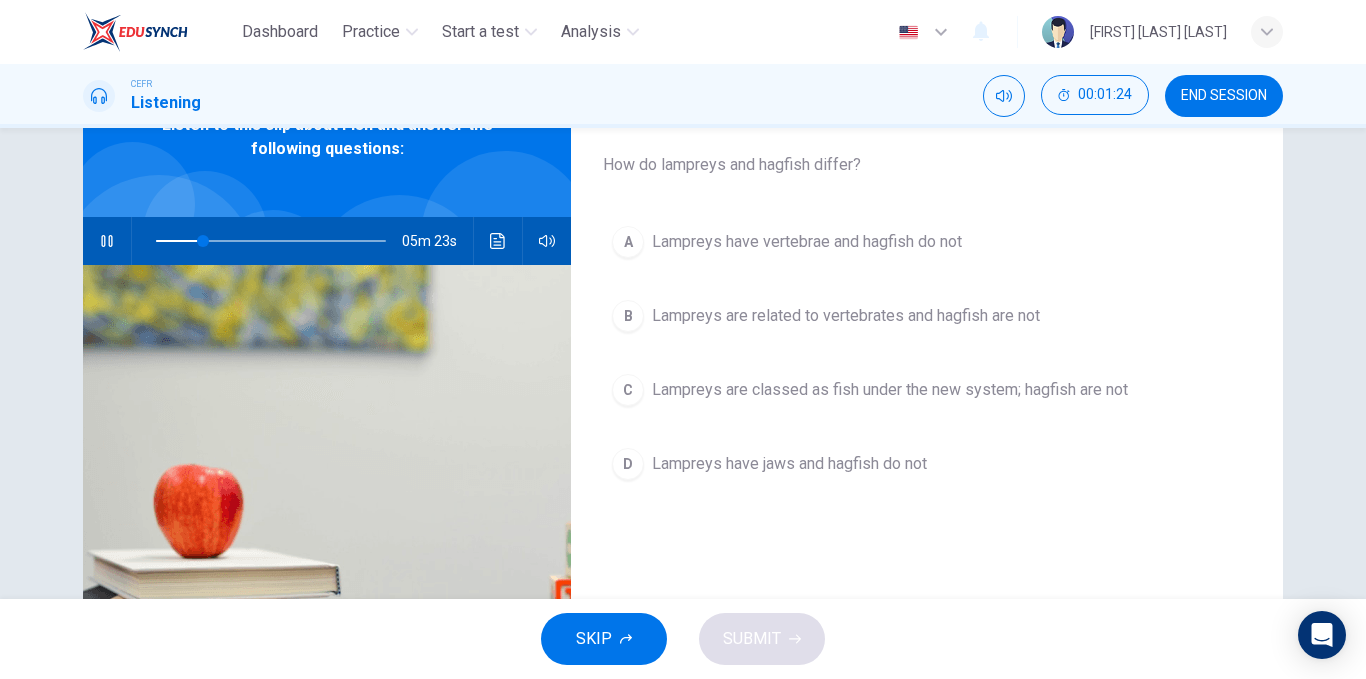 scroll, scrollTop: 112, scrollLeft: 0, axis: vertical 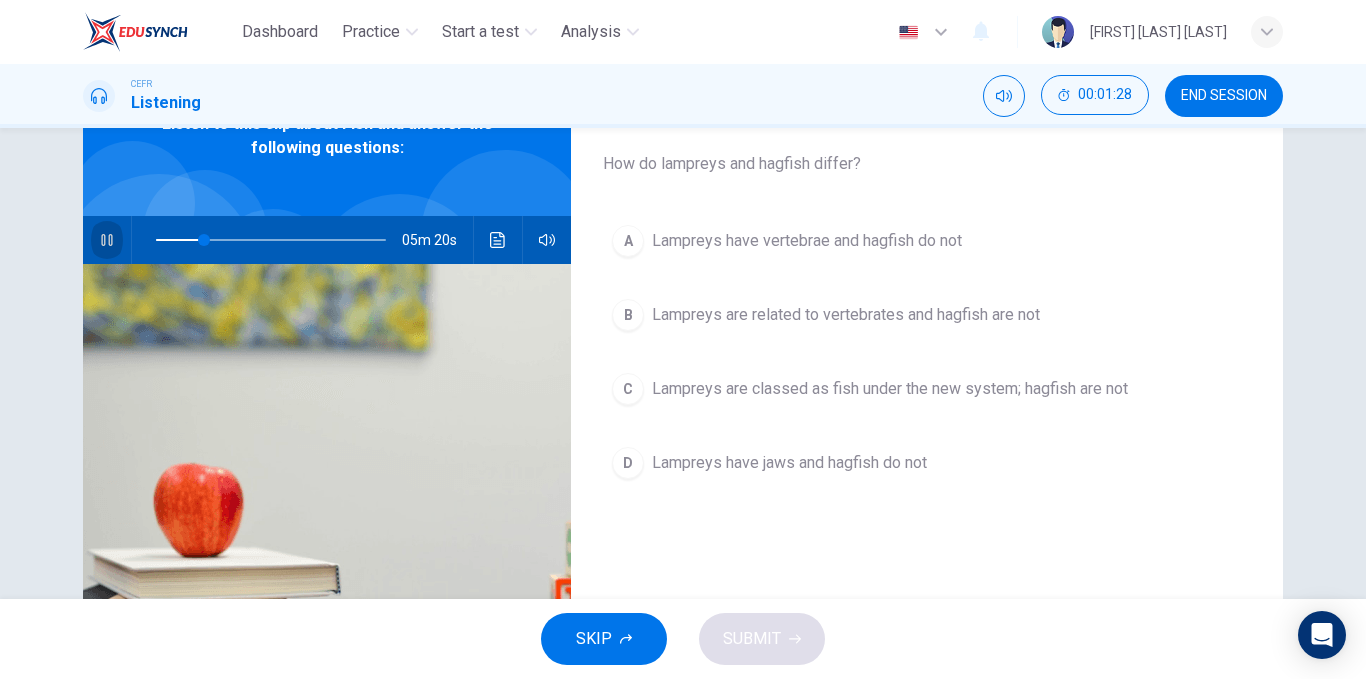 click at bounding box center [107, 240] 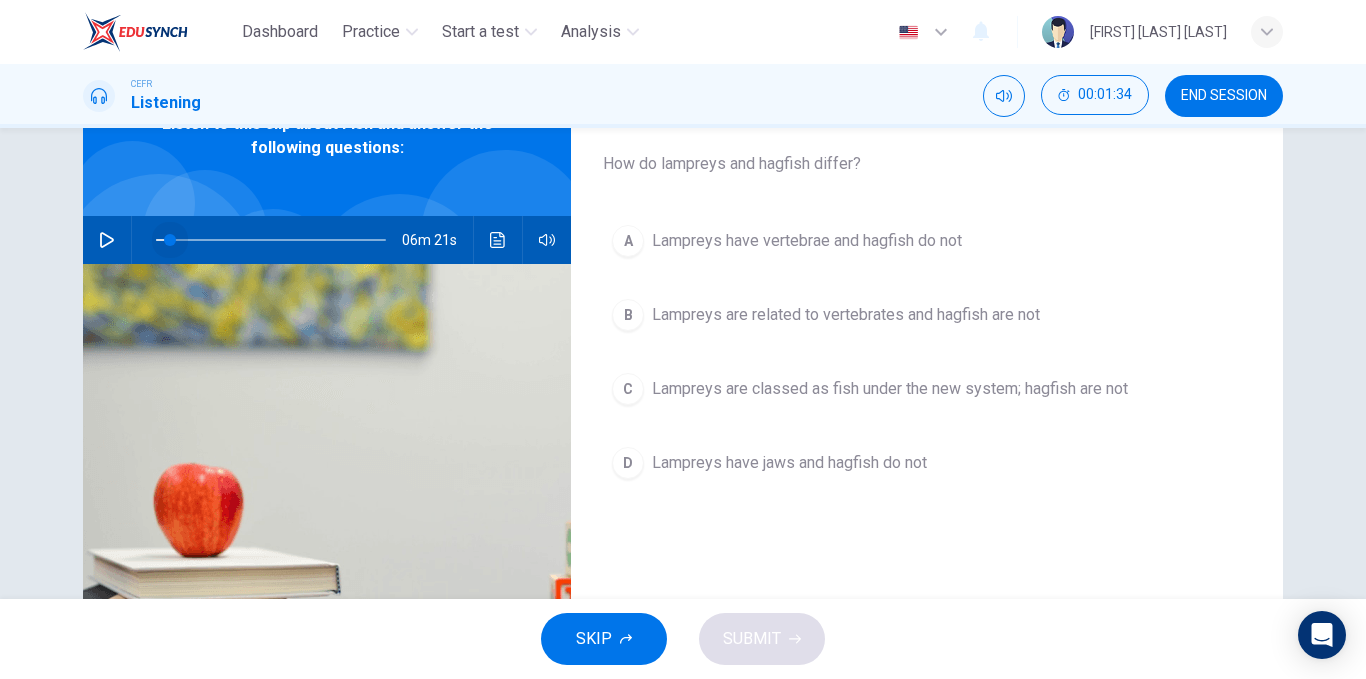 click at bounding box center (271, 240) 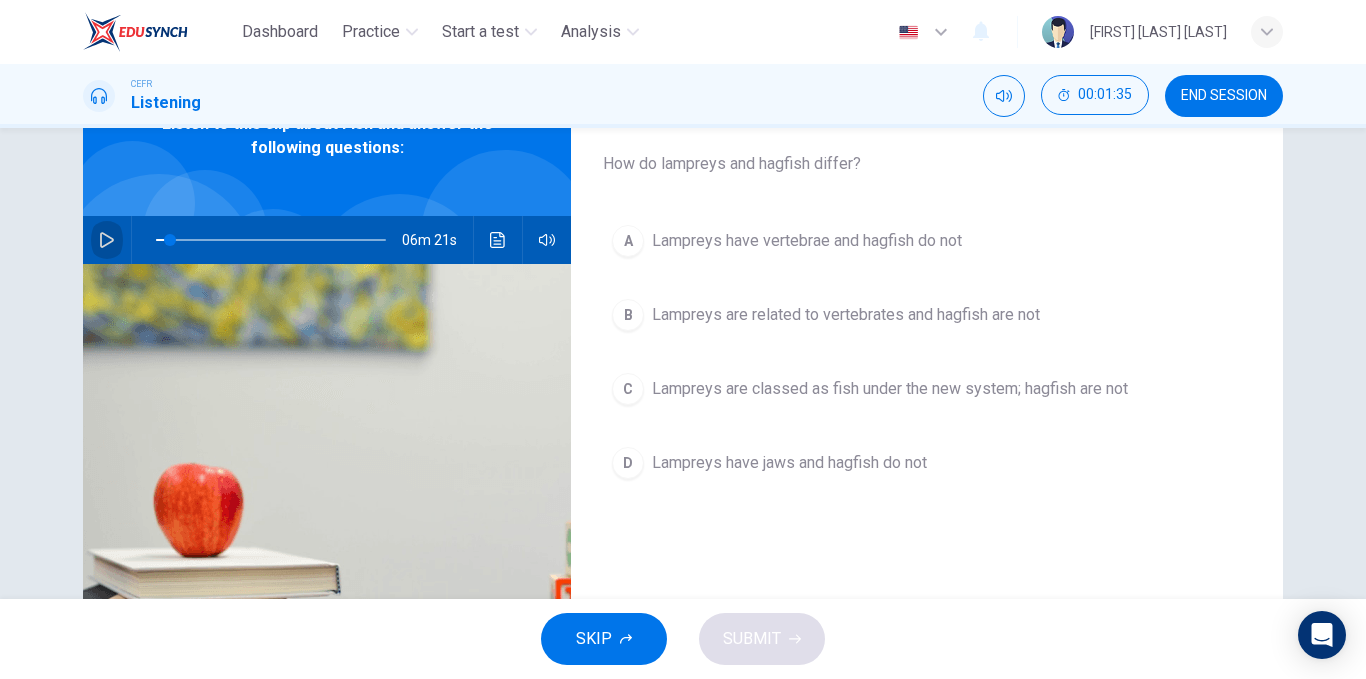 click at bounding box center (107, 240) 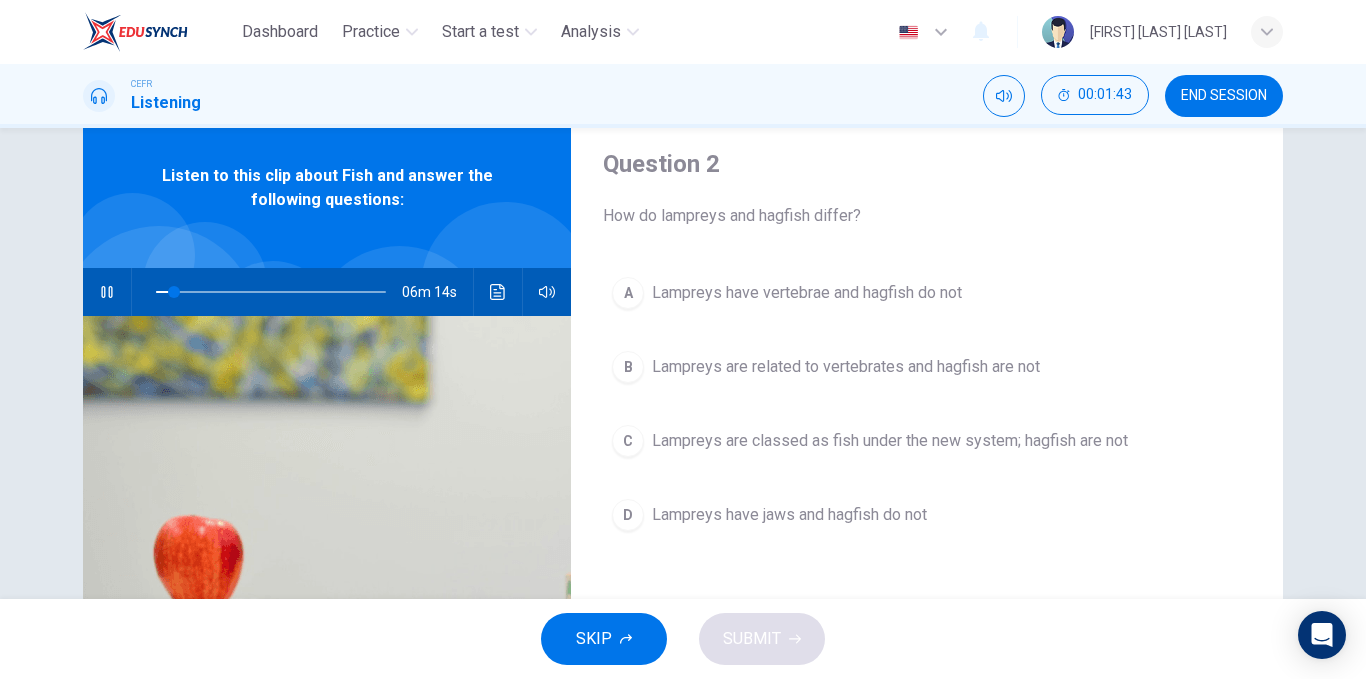 scroll, scrollTop: 55, scrollLeft: 0, axis: vertical 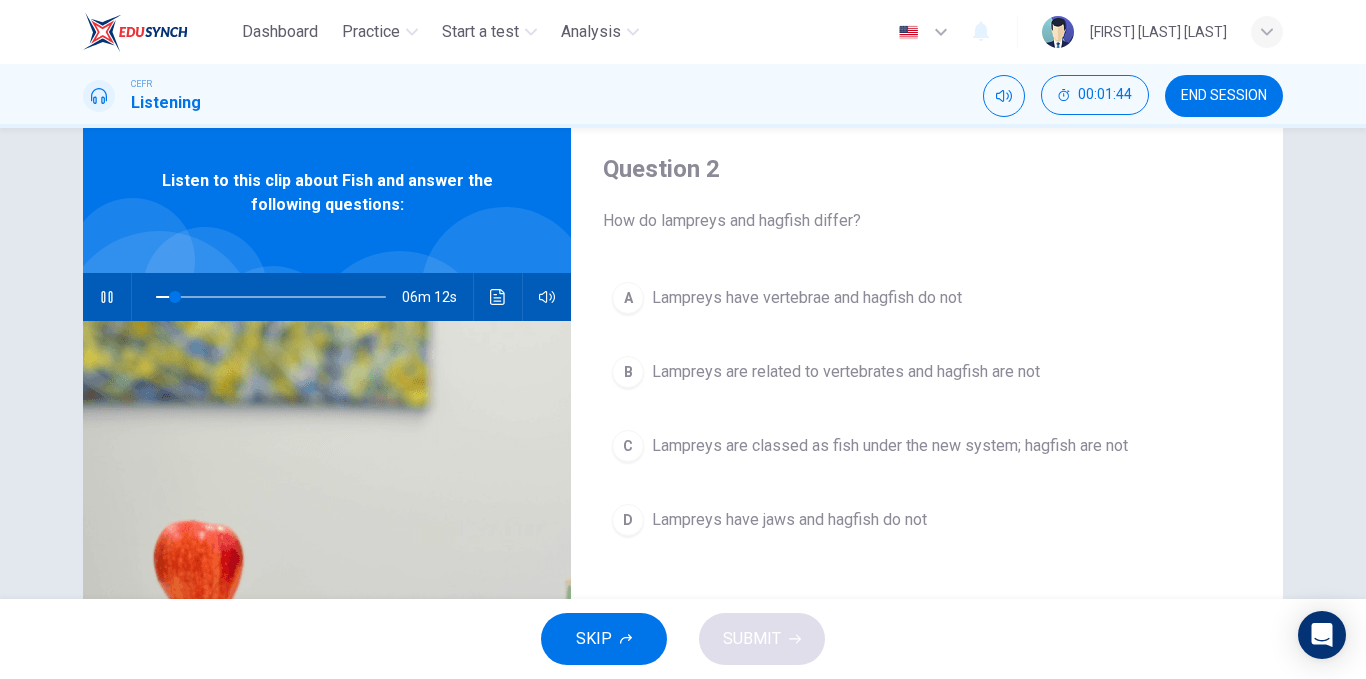 type 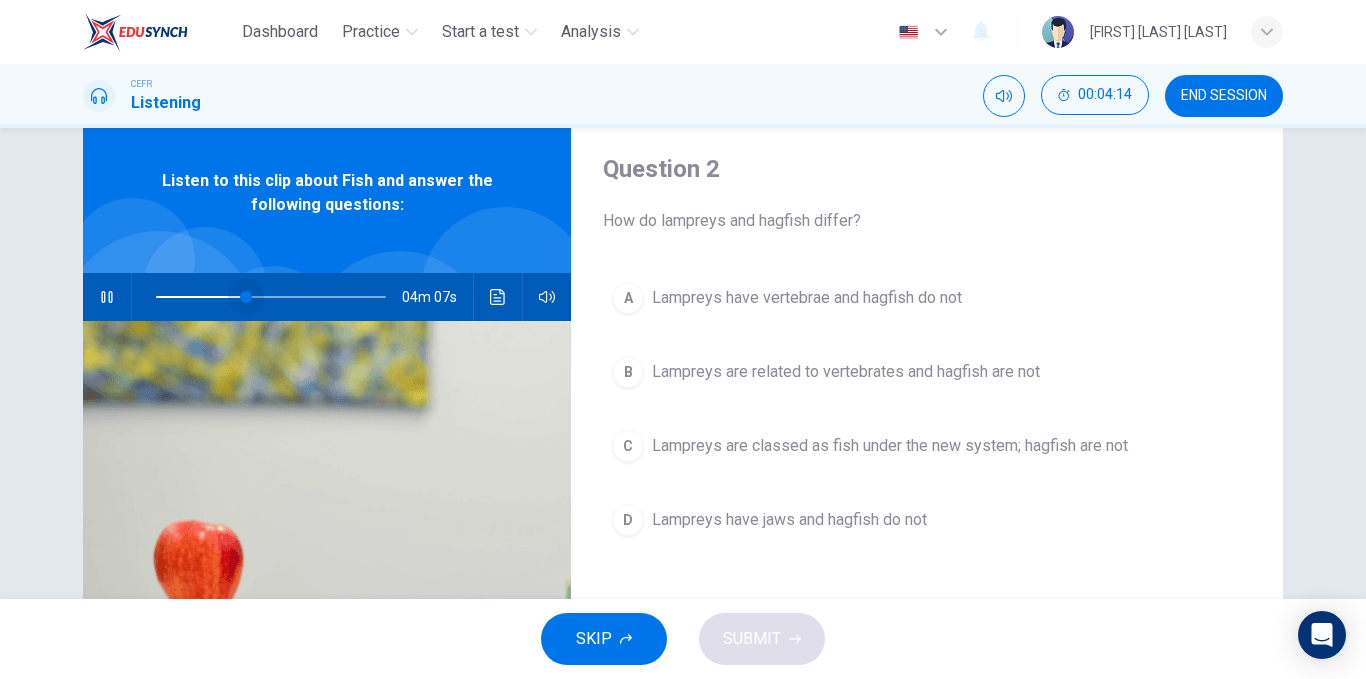 drag, startPoint x: 254, startPoint y: 296, endPoint x: 241, endPoint y: 296, distance: 13 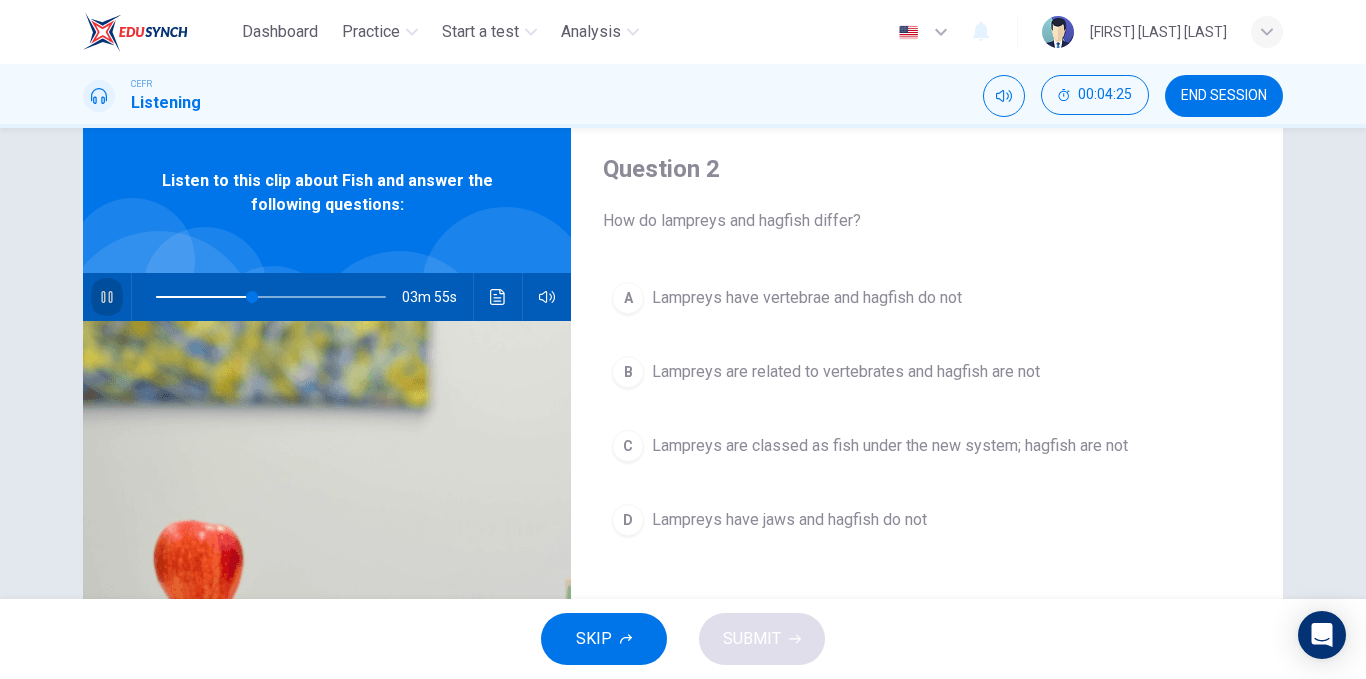 click at bounding box center (107, 297) 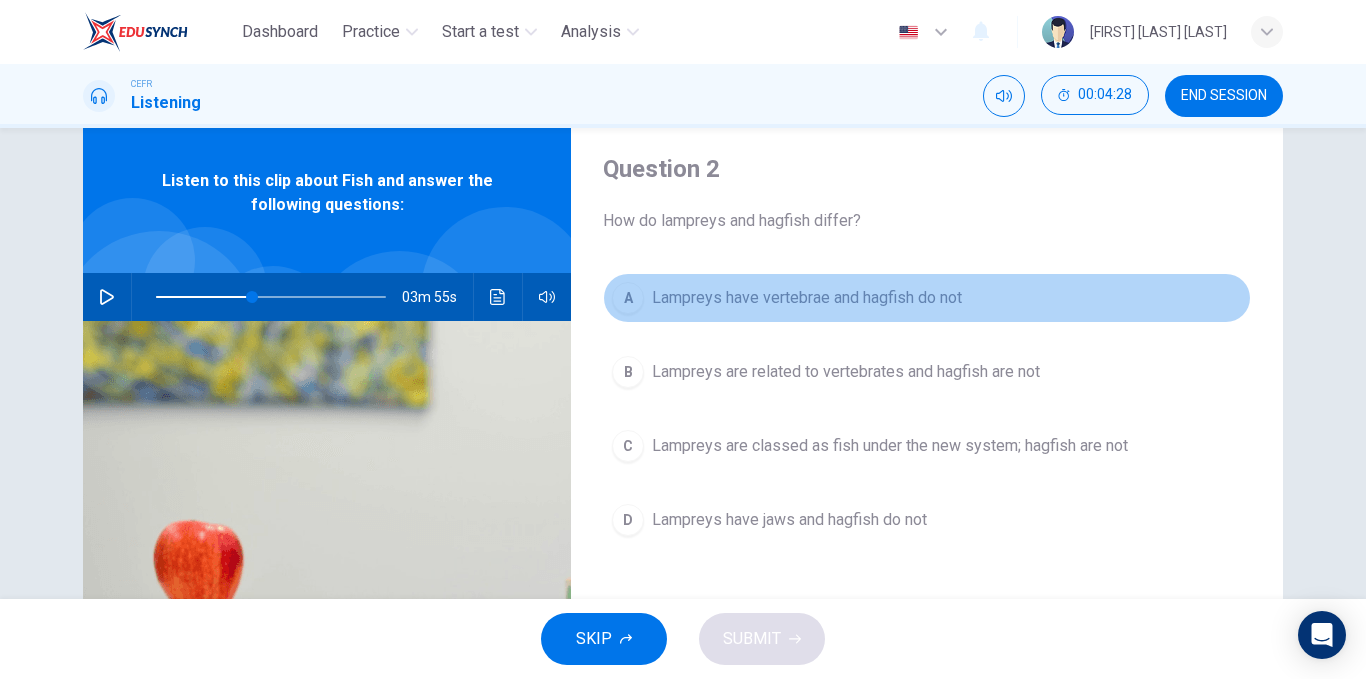 click on "A" at bounding box center [628, 298] 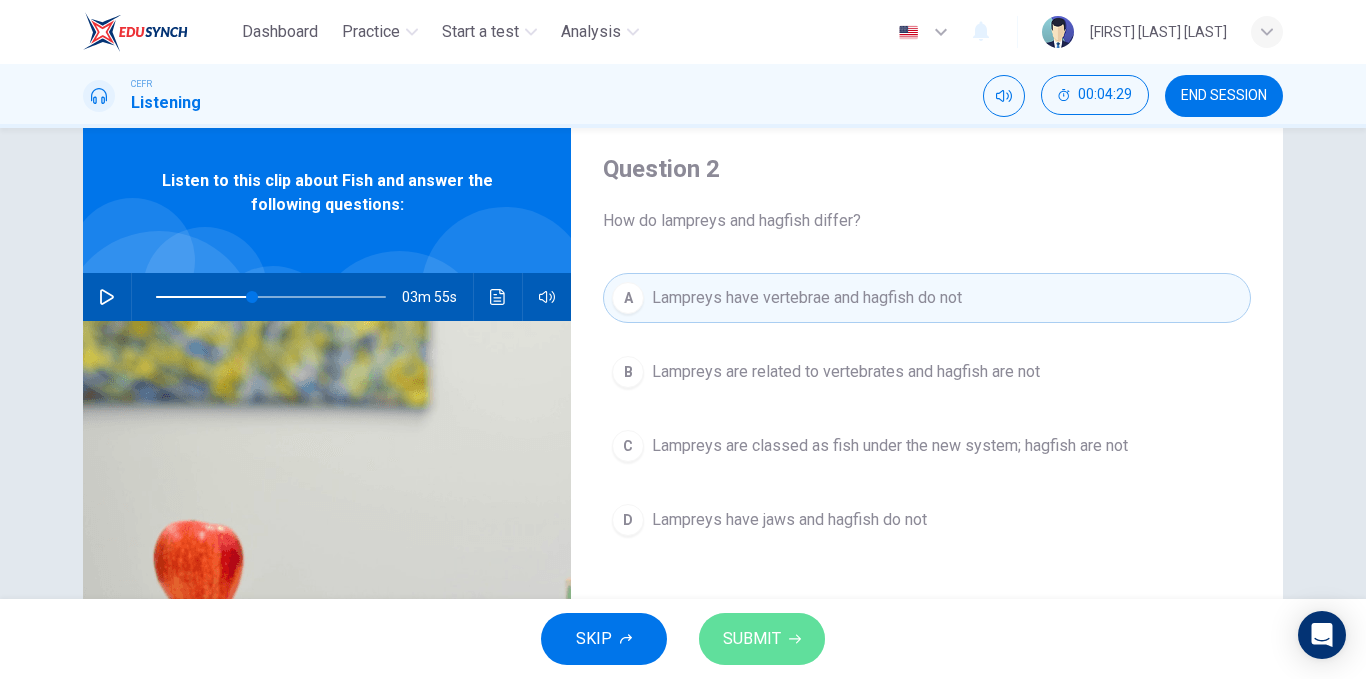 click on "SUBMIT" at bounding box center (762, 639) 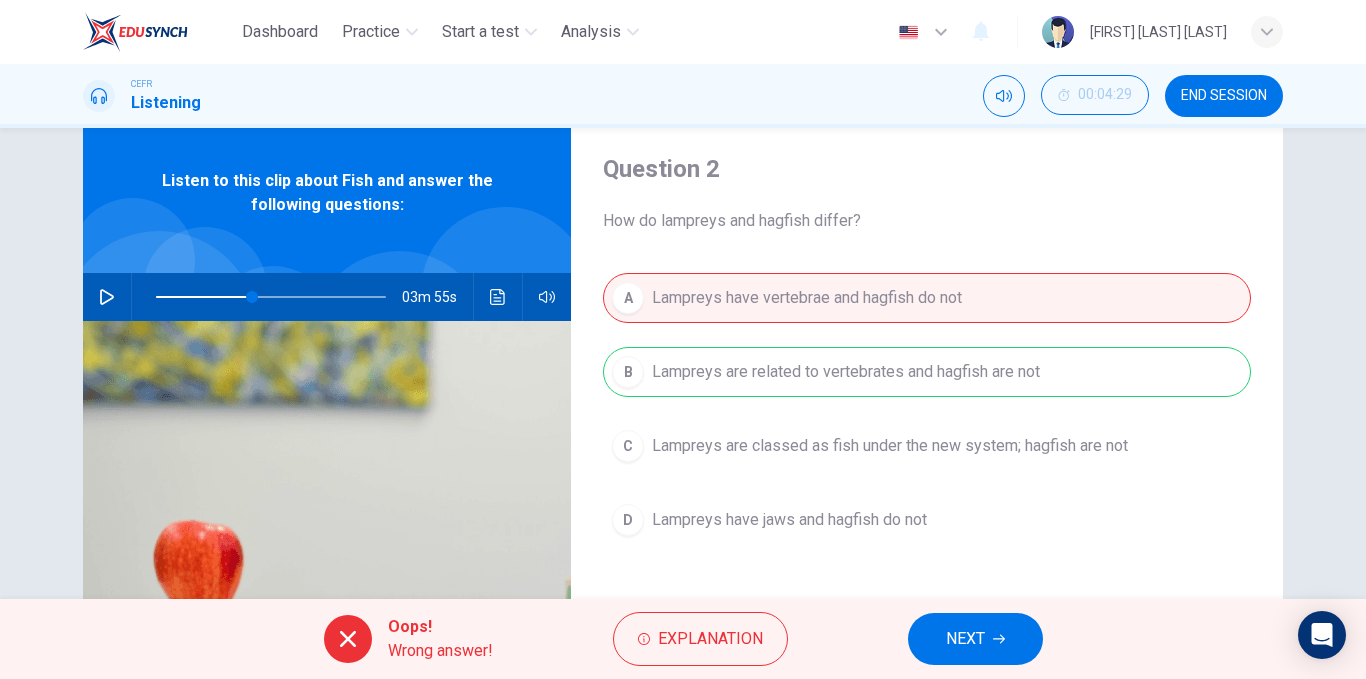 click on "NEXT" at bounding box center [975, 639] 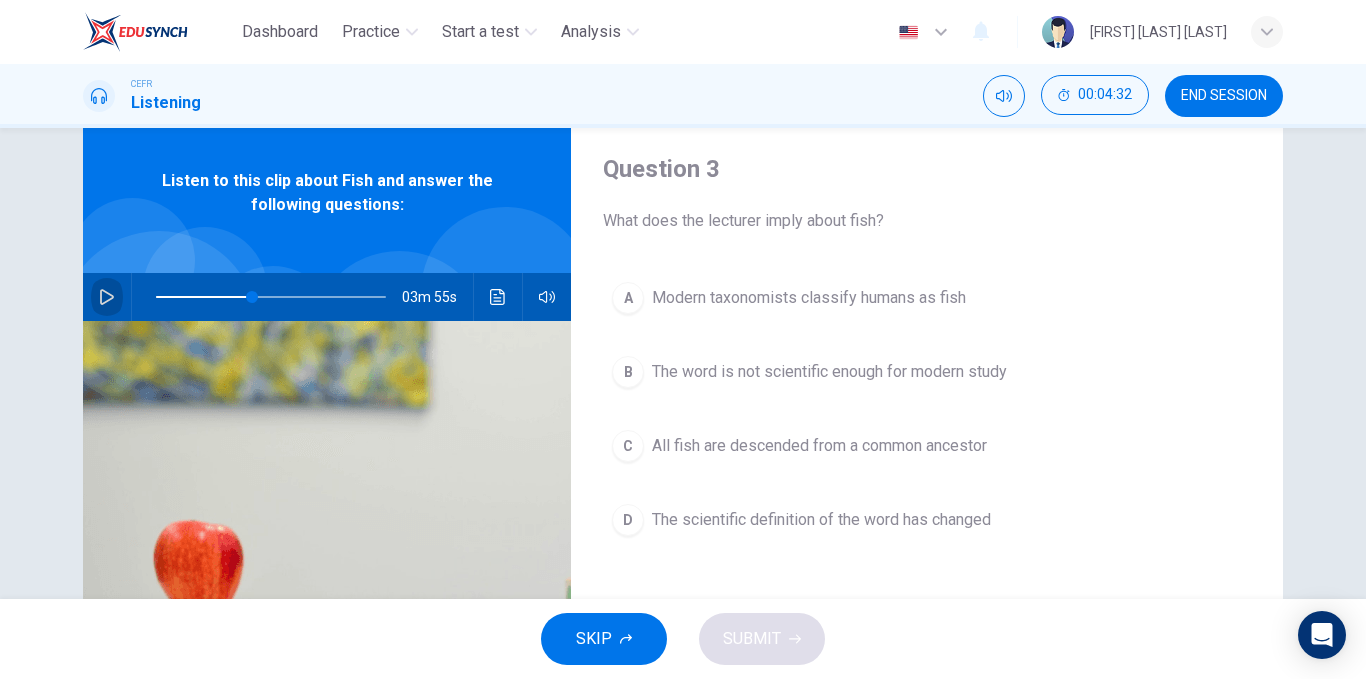 click at bounding box center [107, 297] 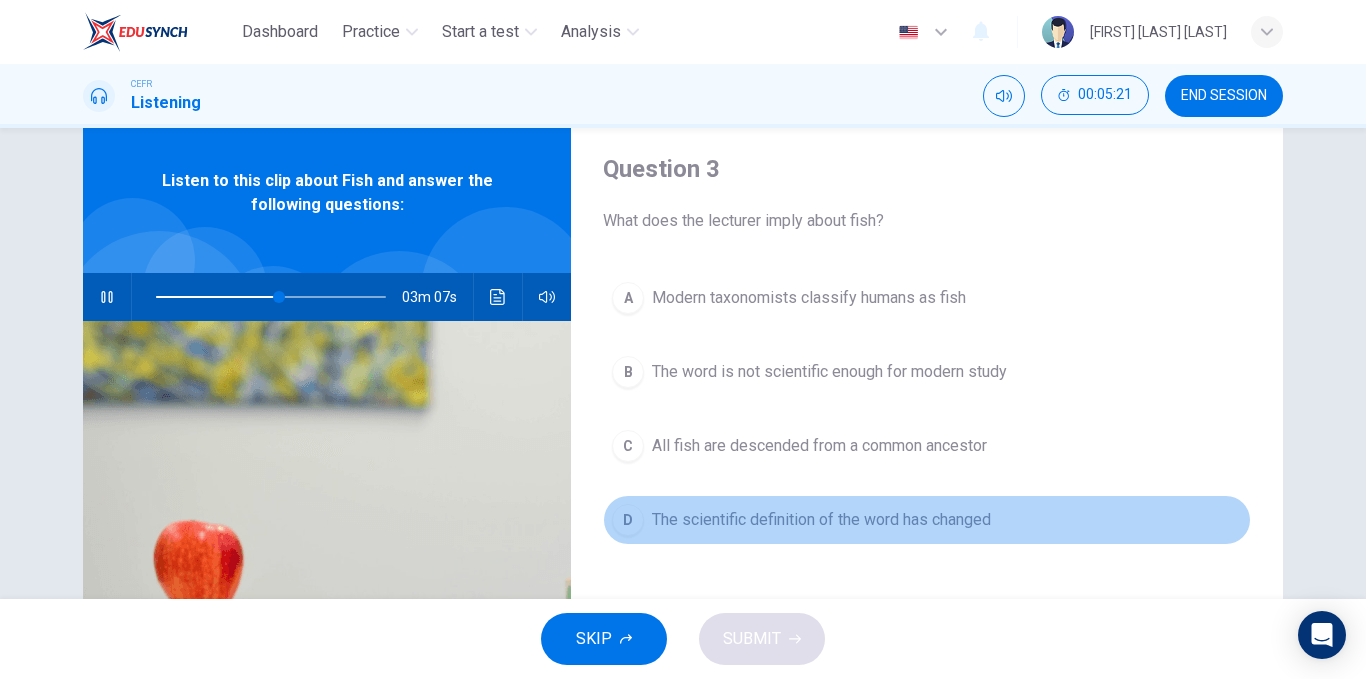 click on "D" at bounding box center [628, 298] 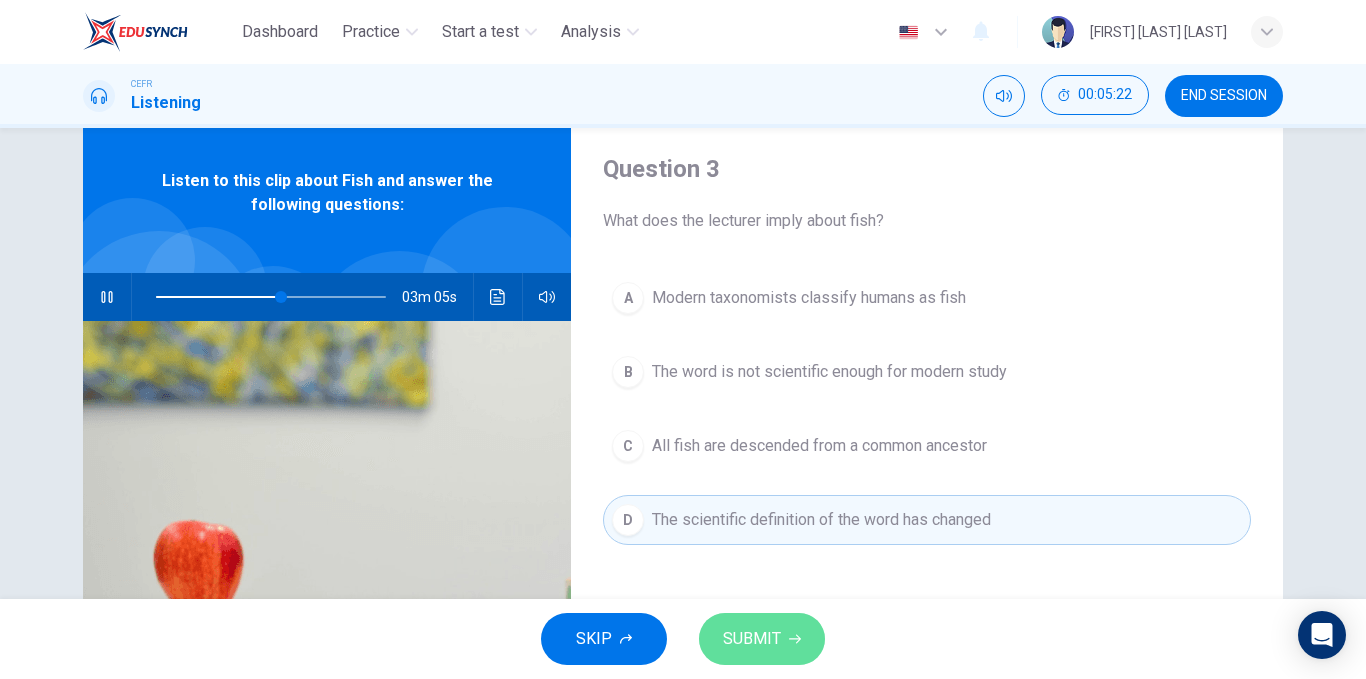 click on "SUBMIT" at bounding box center [762, 639] 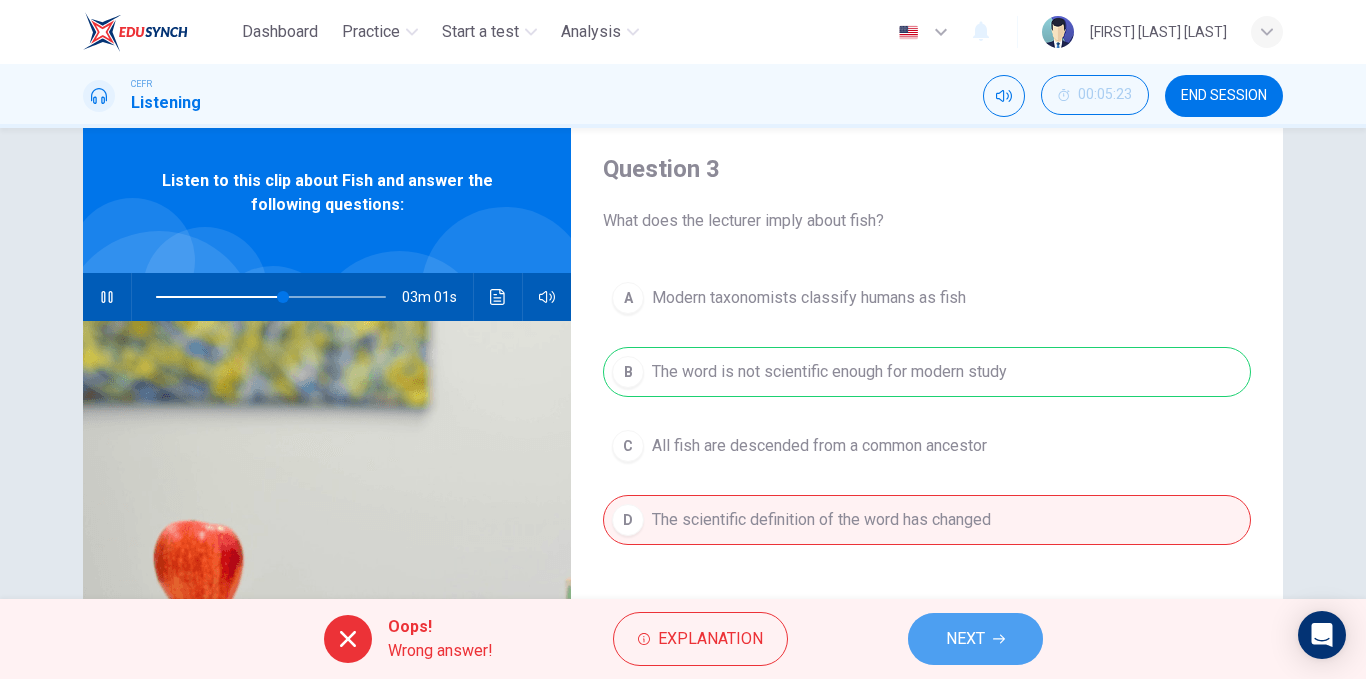 click at bounding box center [999, 639] 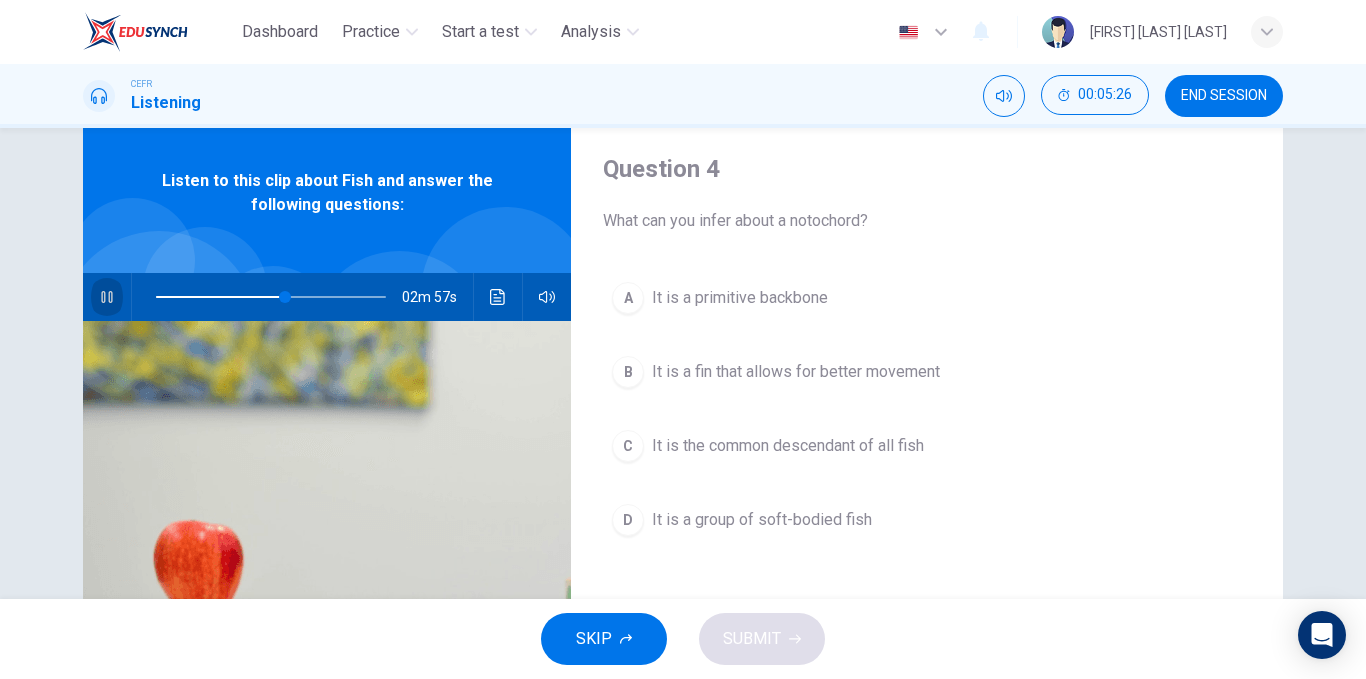 click at bounding box center [106, 297] 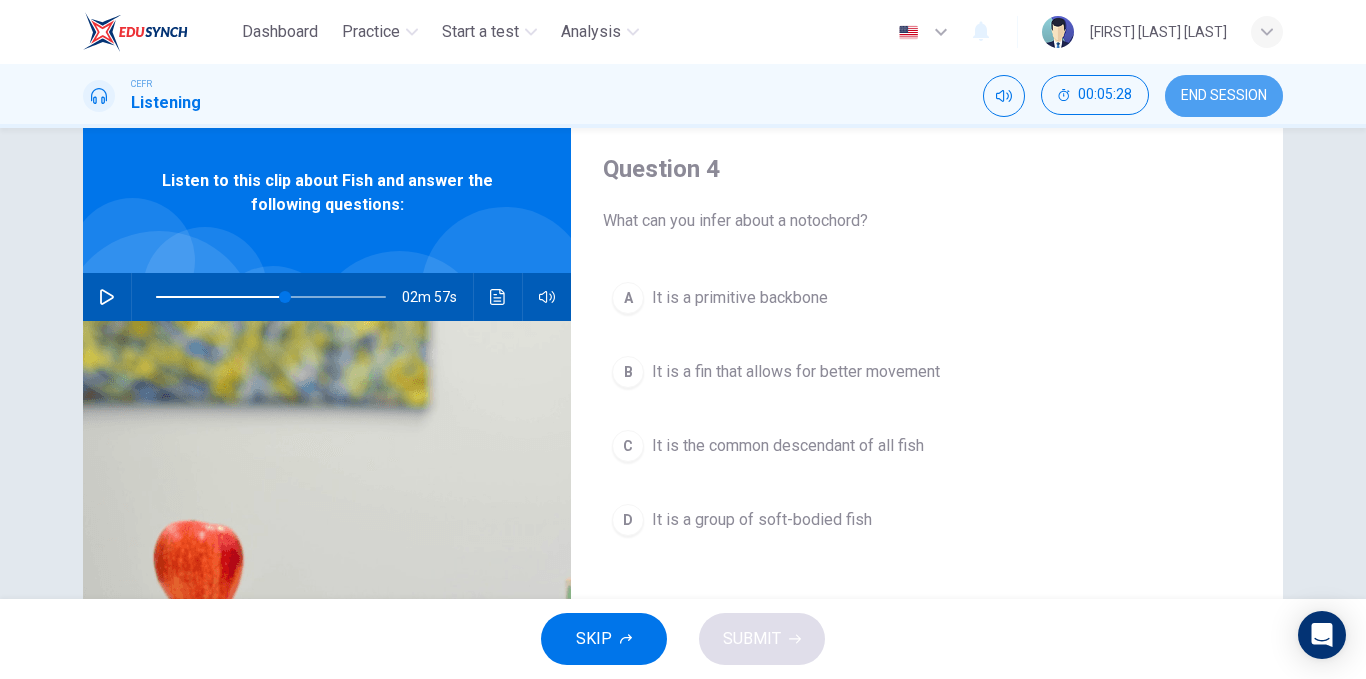 click on "END SESSION" at bounding box center (1224, 96) 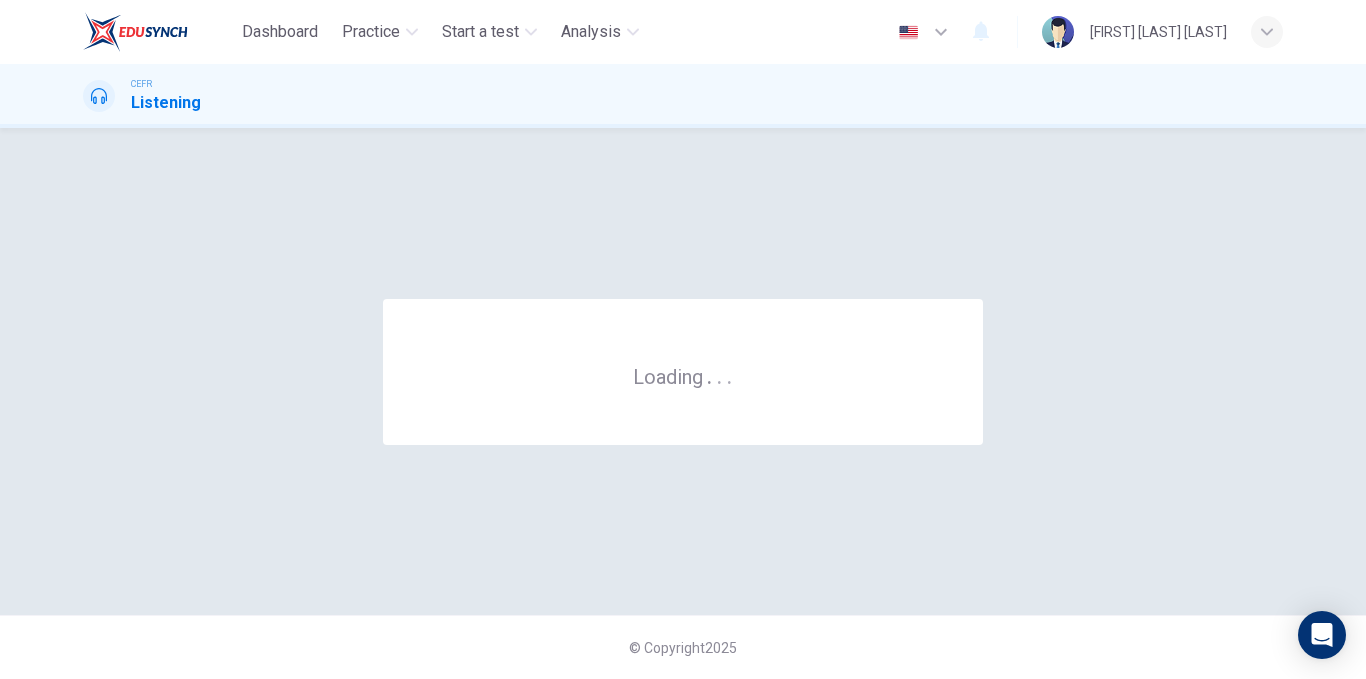 scroll, scrollTop: 0, scrollLeft: 0, axis: both 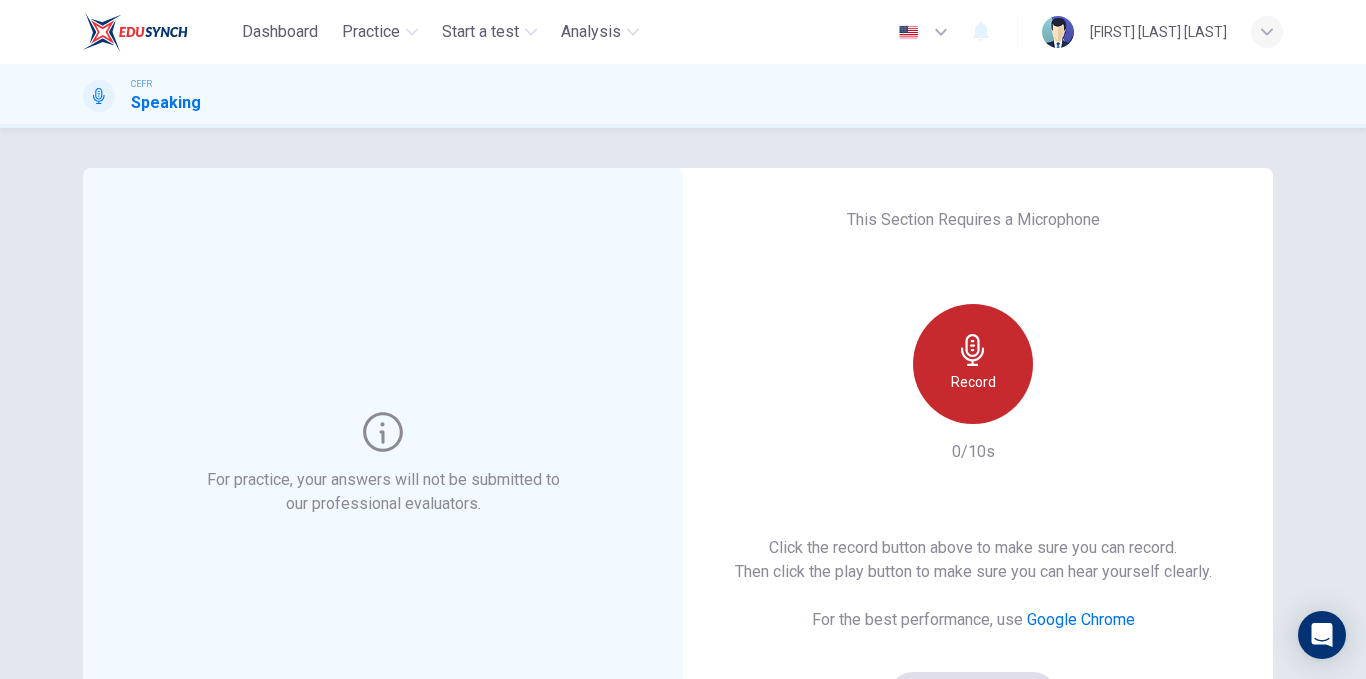 click on "Record" at bounding box center [973, 382] 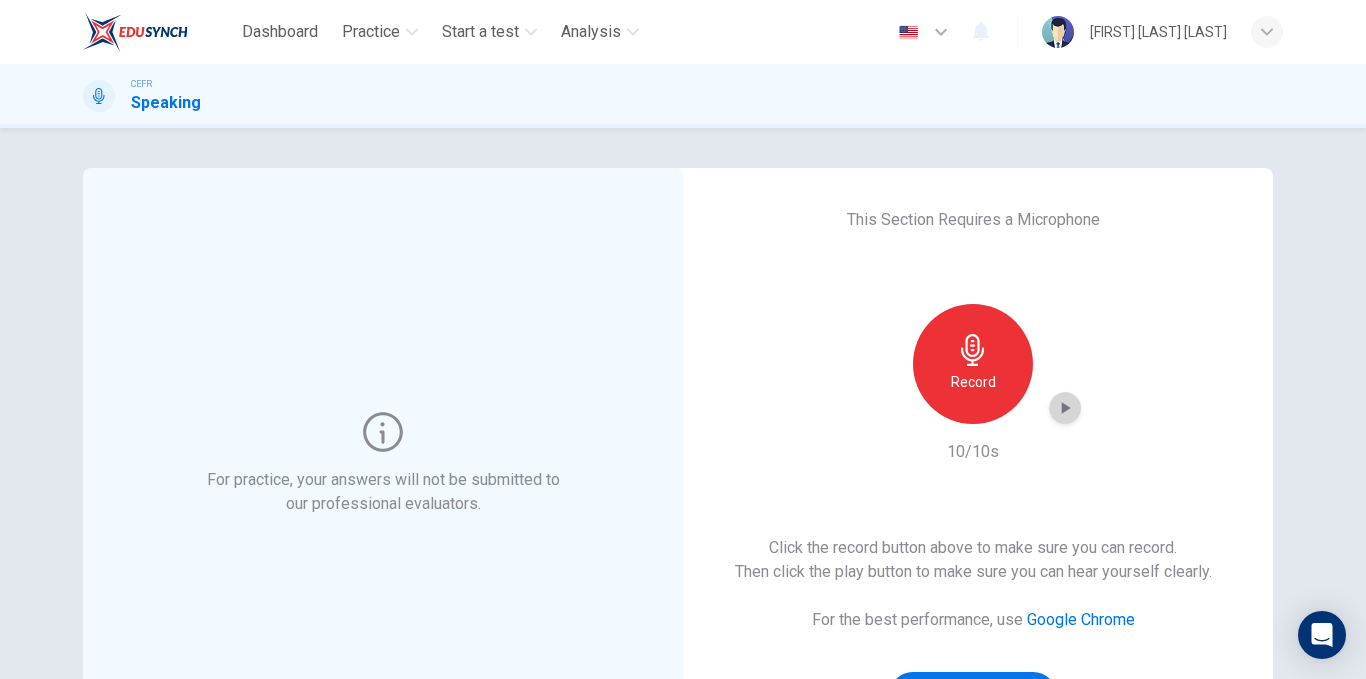 click at bounding box center [1065, 408] 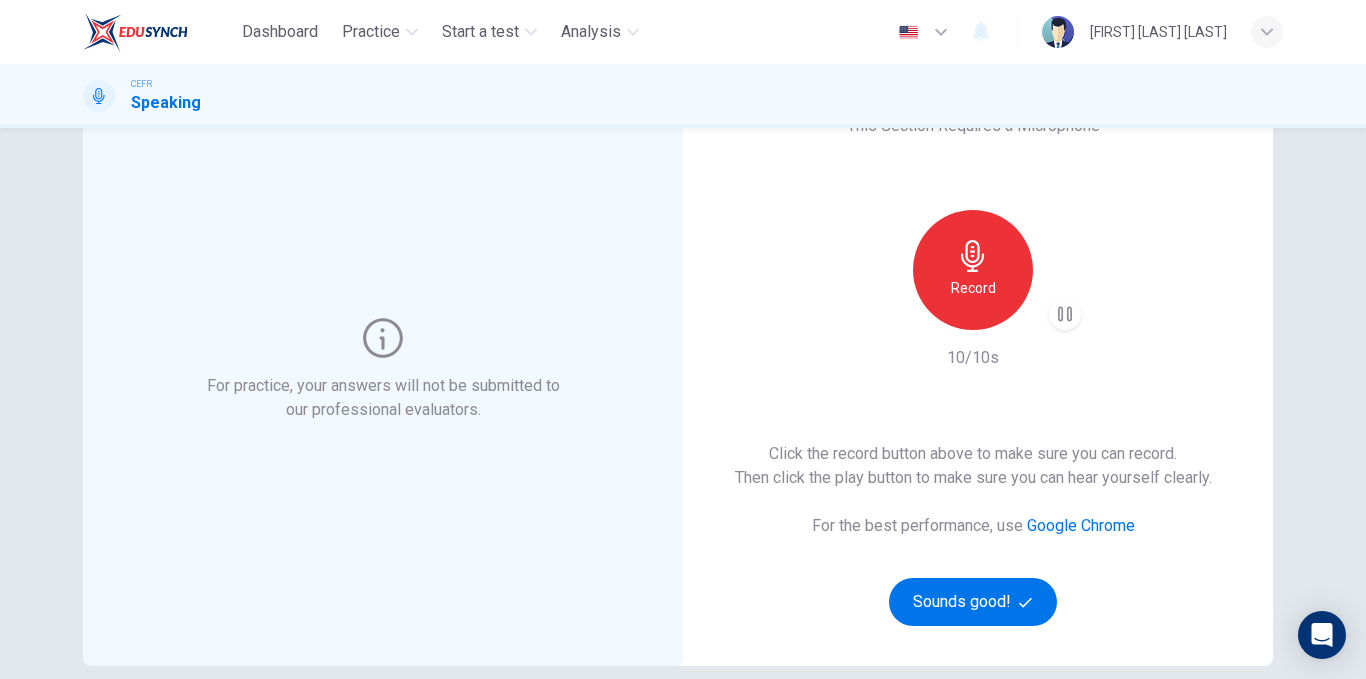 scroll, scrollTop: 114, scrollLeft: 0, axis: vertical 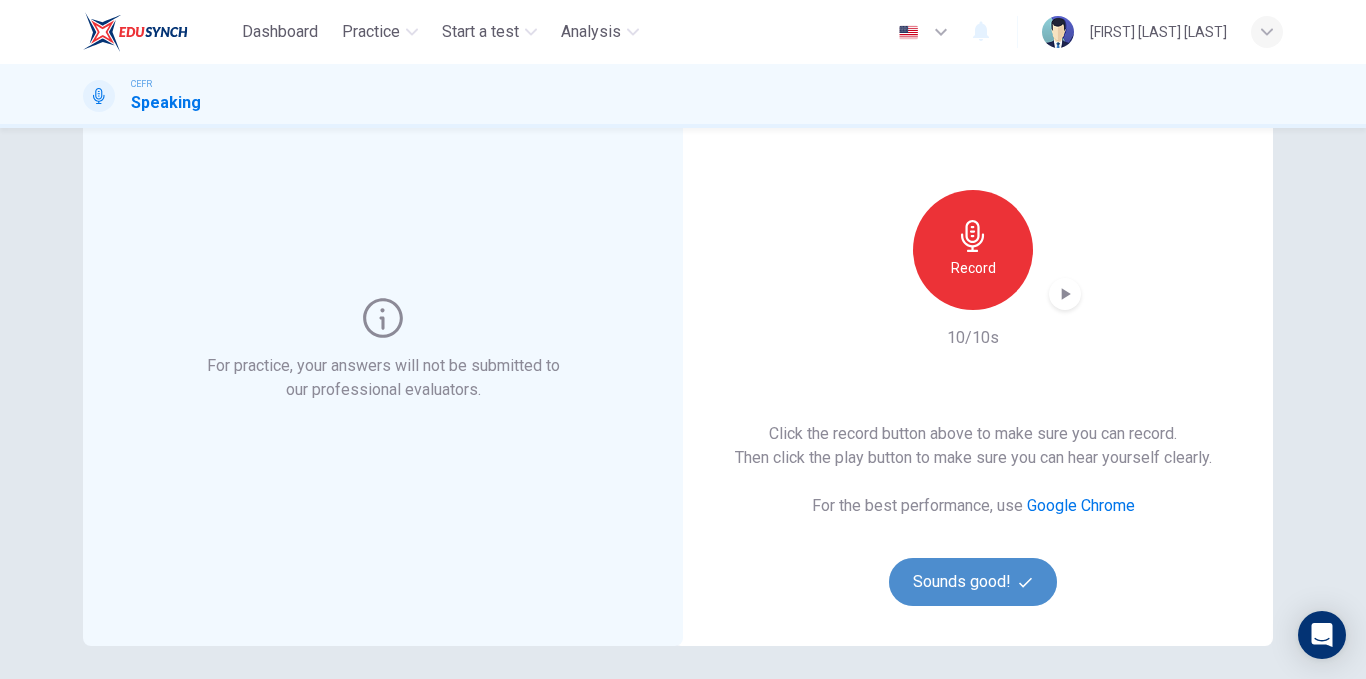 click on "Sounds good!" at bounding box center [973, 582] 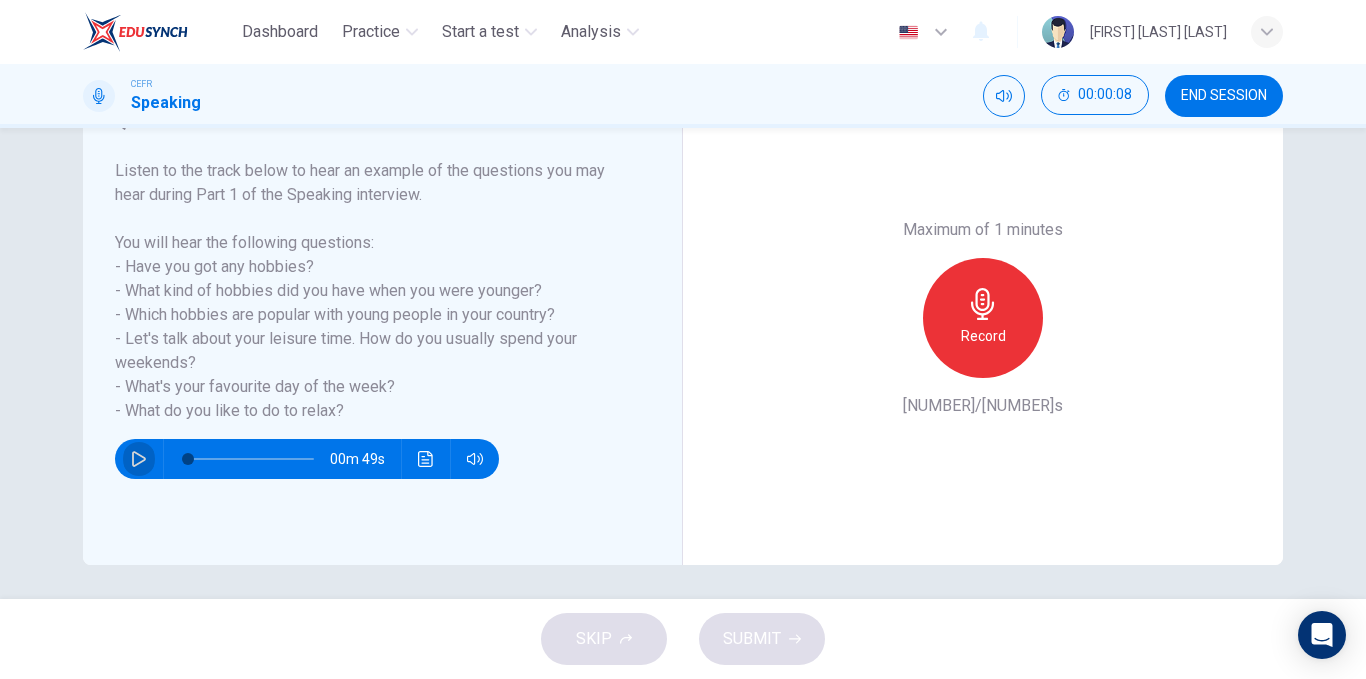 click at bounding box center (139, 459) 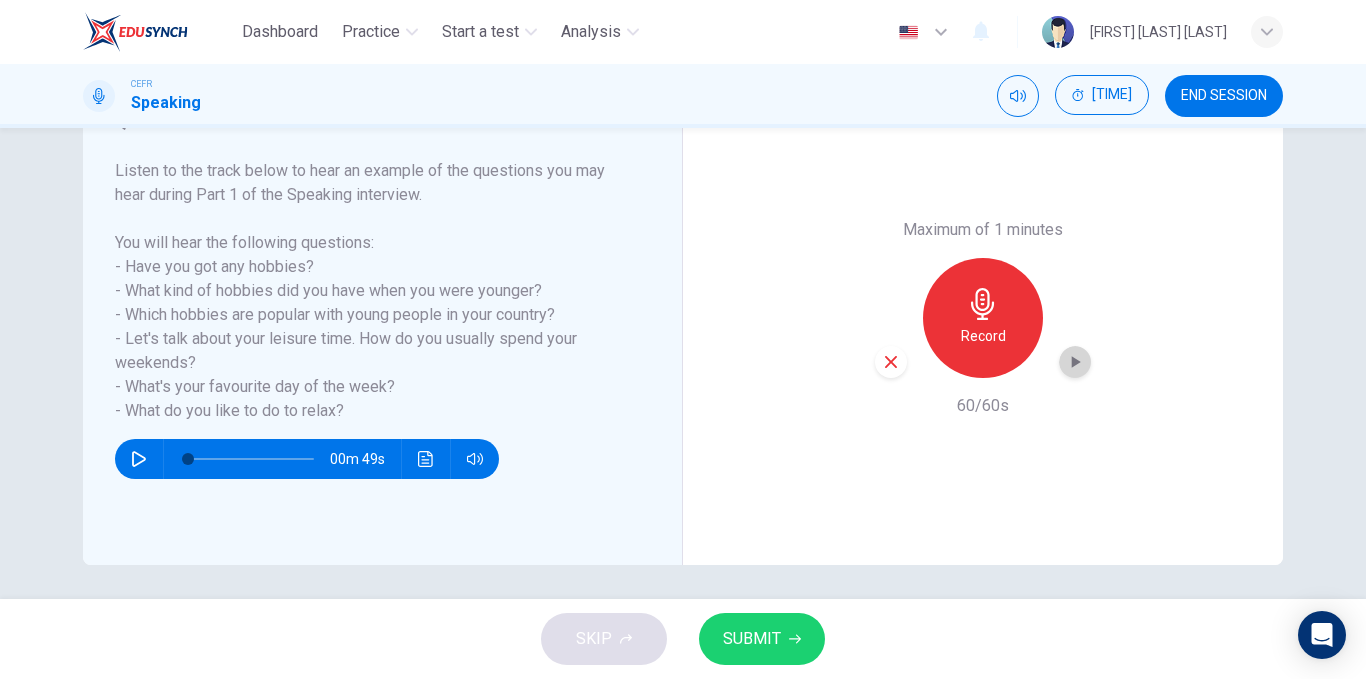 click at bounding box center (1075, 362) 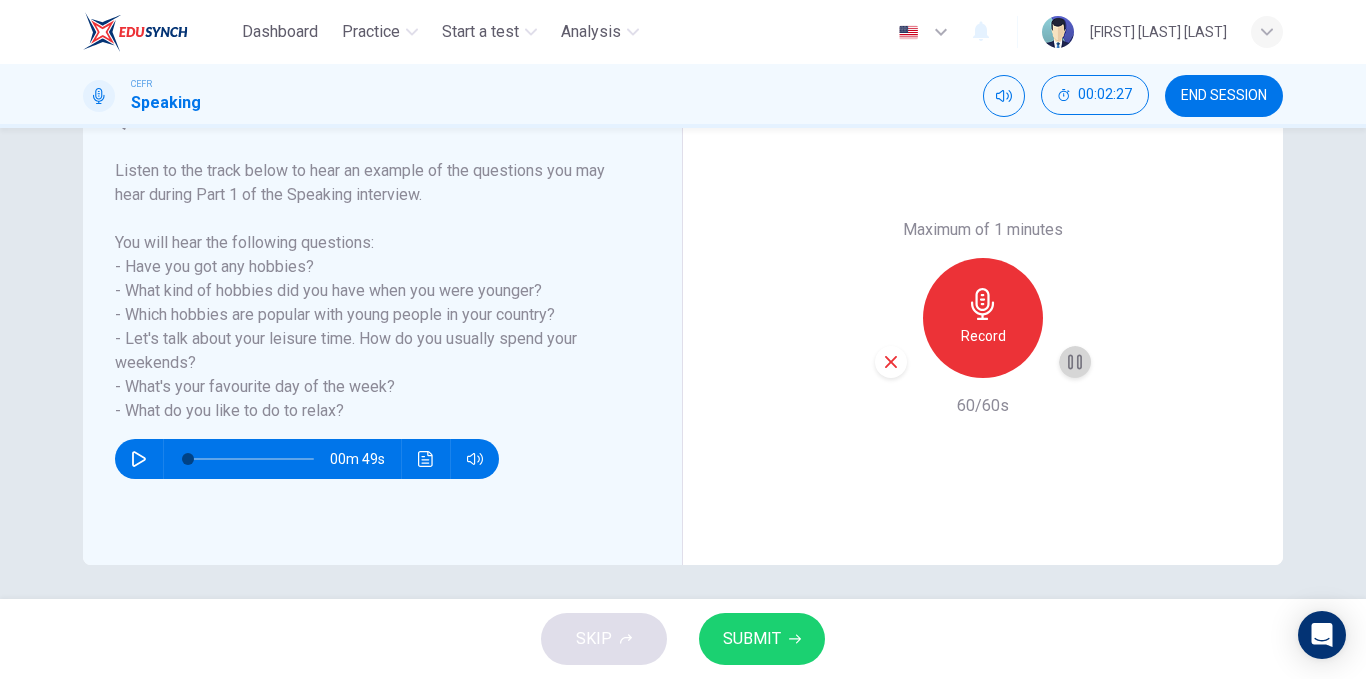click at bounding box center [1075, 362] 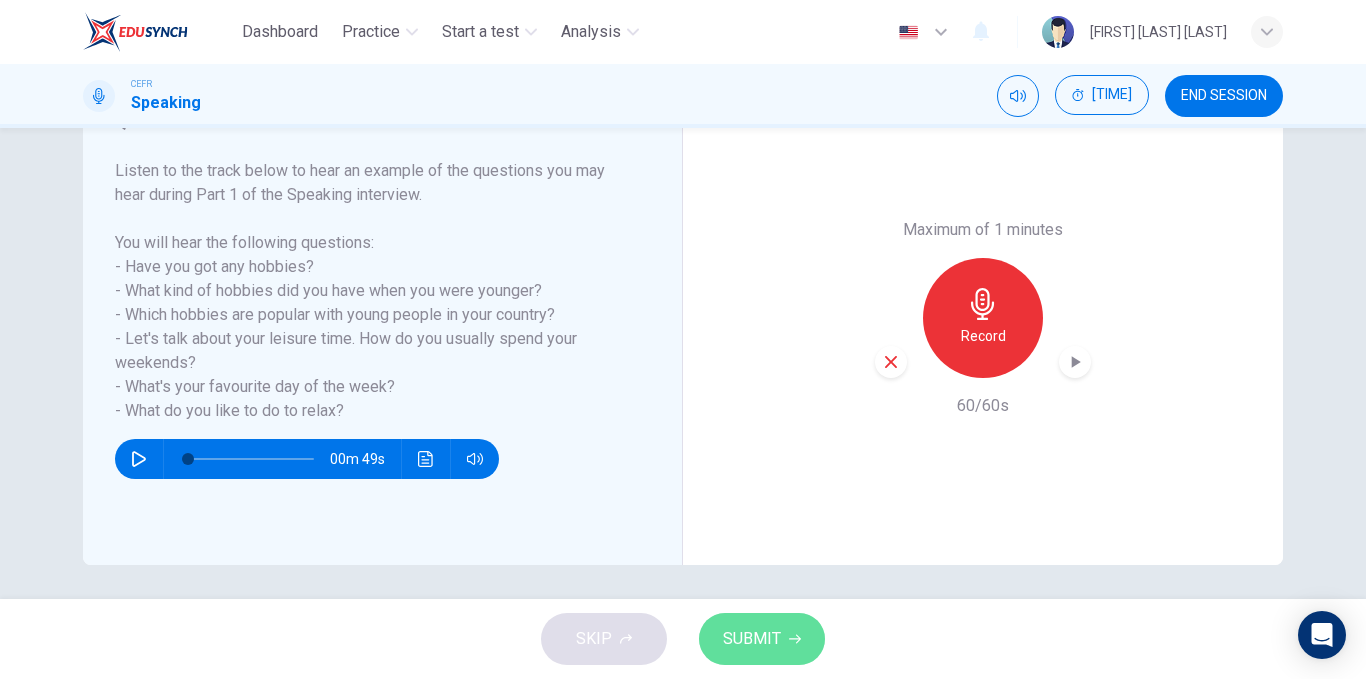 click on "SUBMIT" at bounding box center [762, 639] 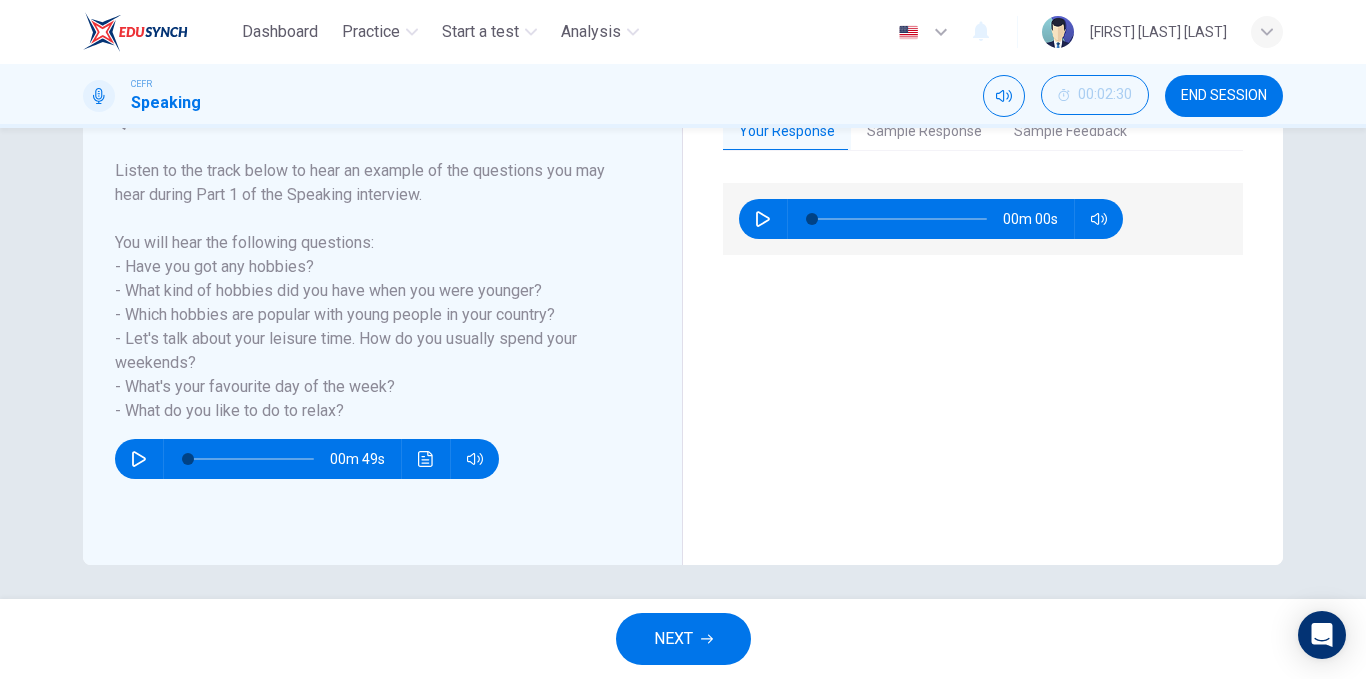 scroll, scrollTop: 304, scrollLeft: 0, axis: vertical 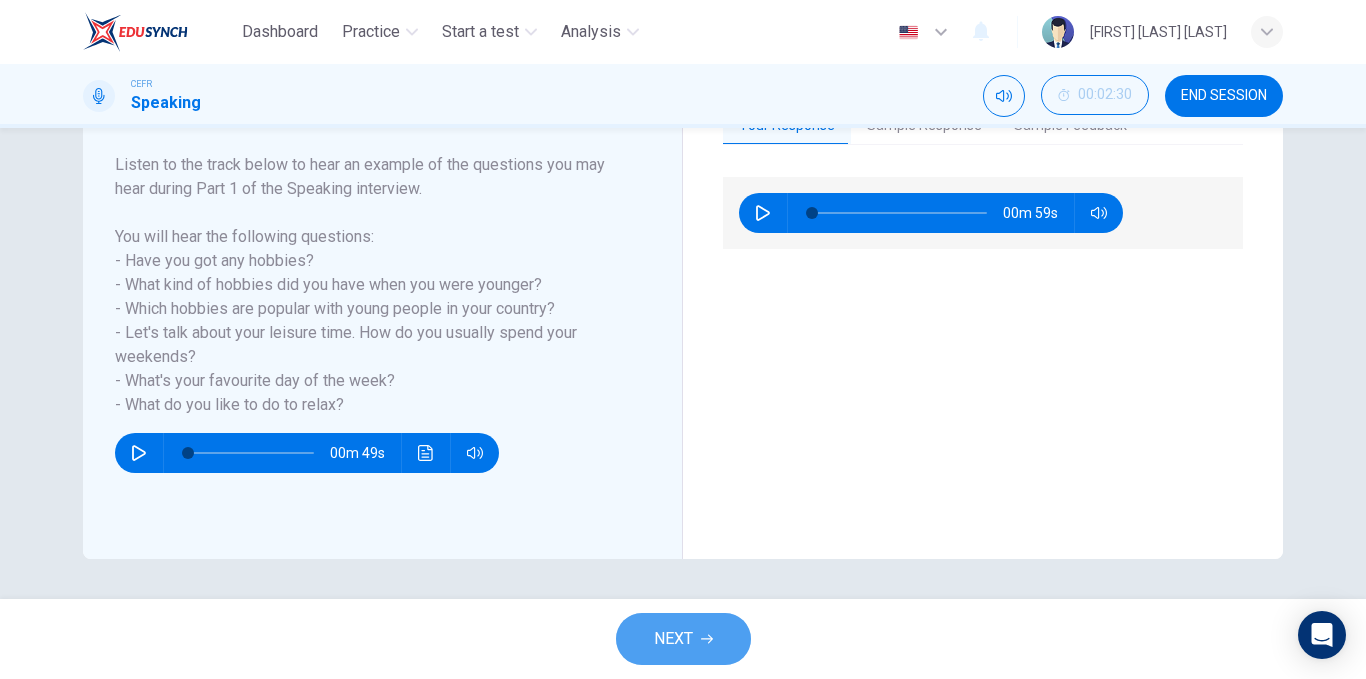 click on "NEXT" at bounding box center (683, 639) 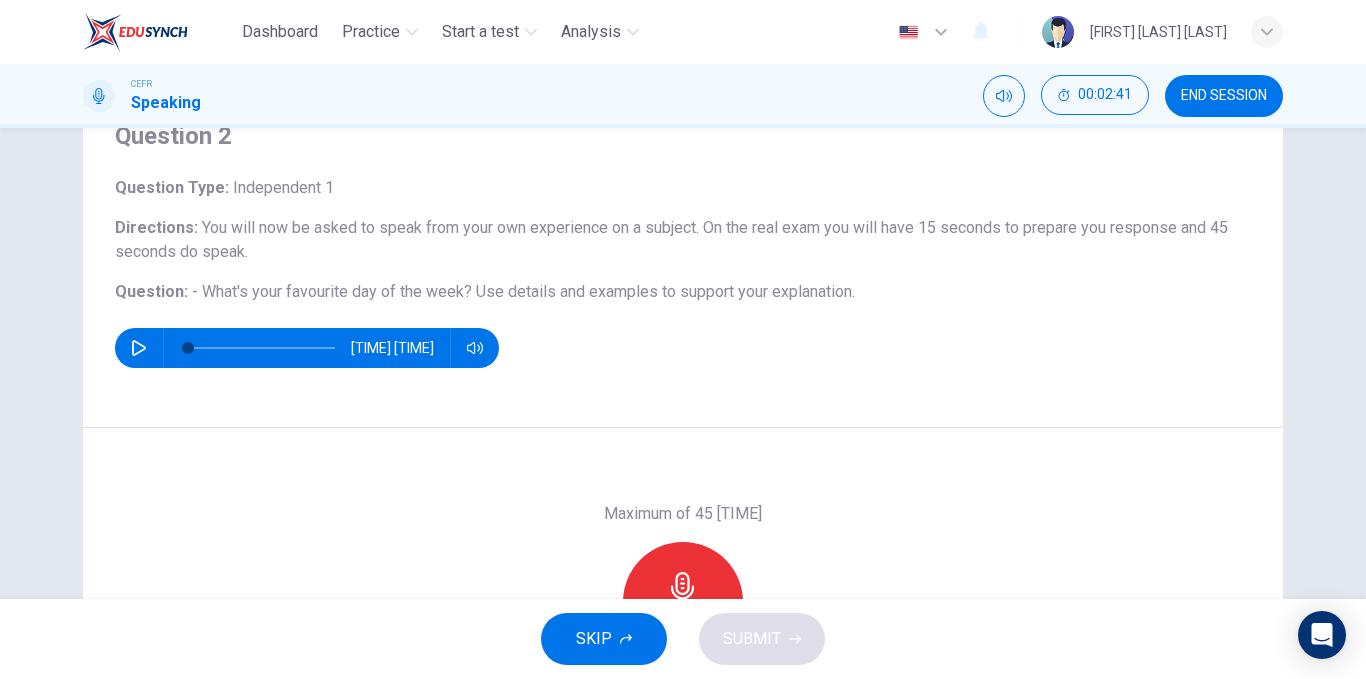 scroll, scrollTop: 93, scrollLeft: 0, axis: vertical 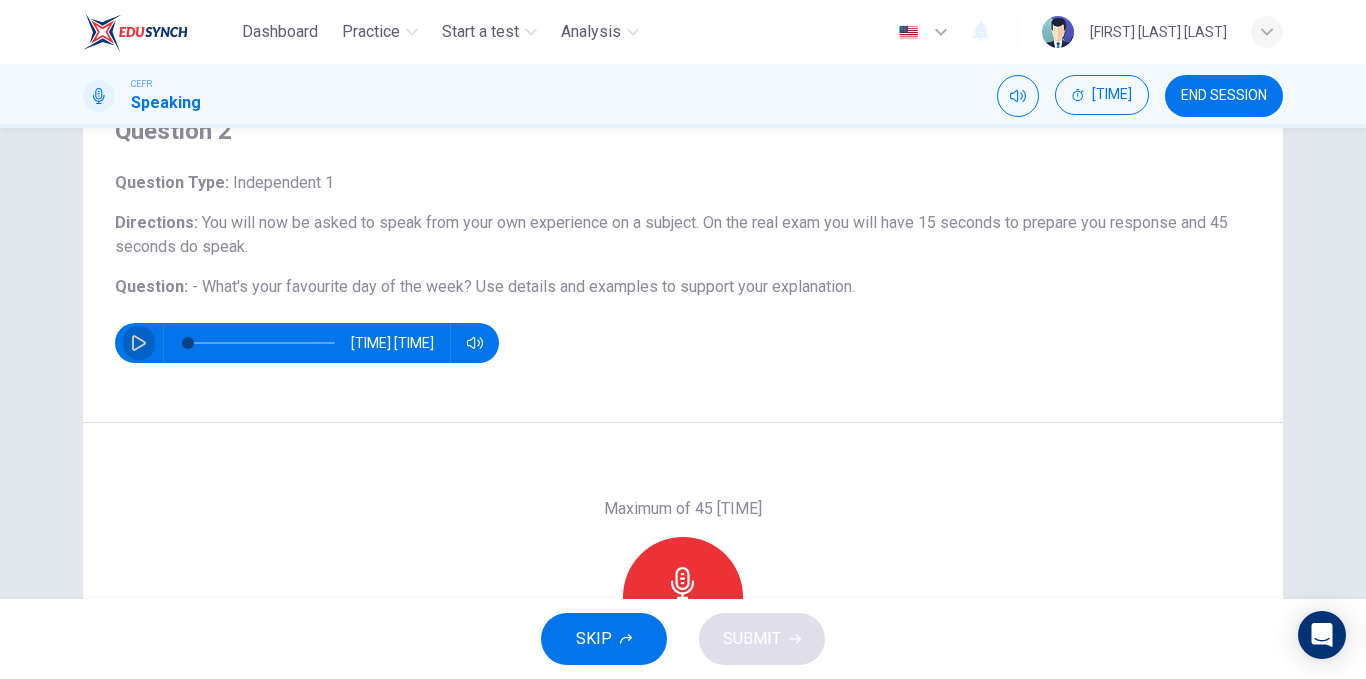 click at bounding box center [139, 343] 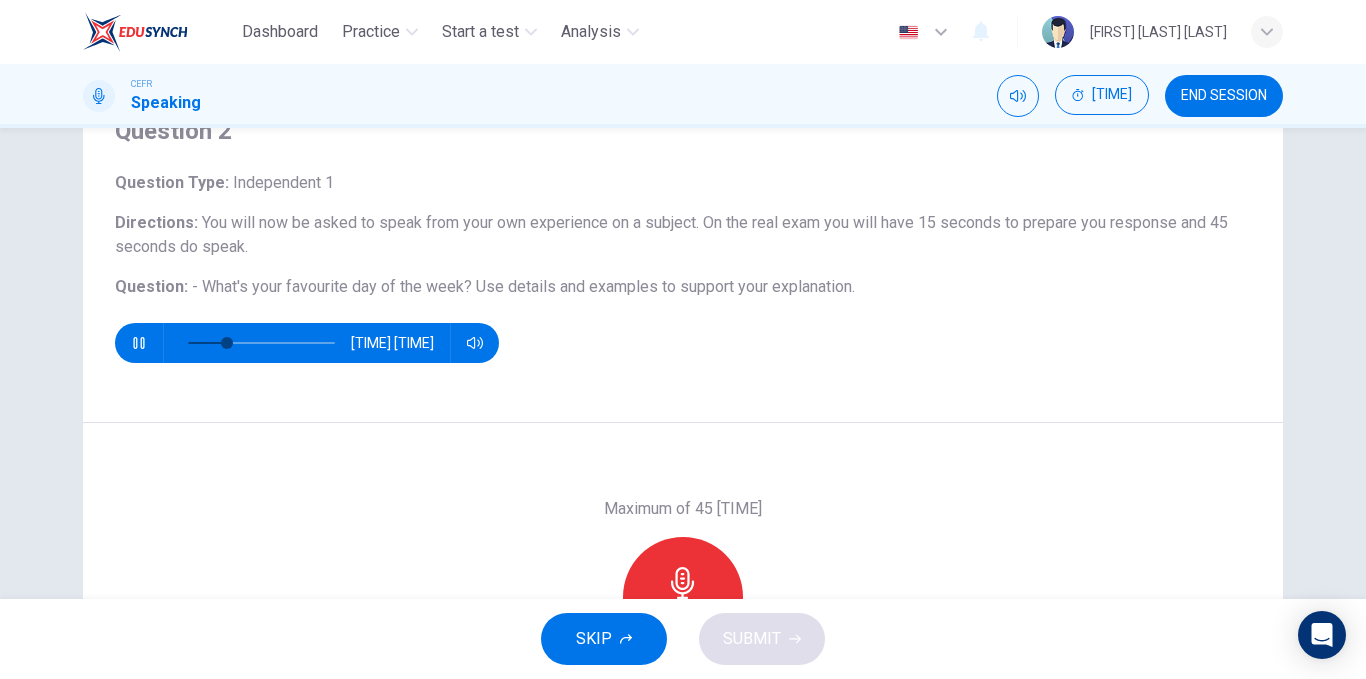 click at bounding box center (138, 343) 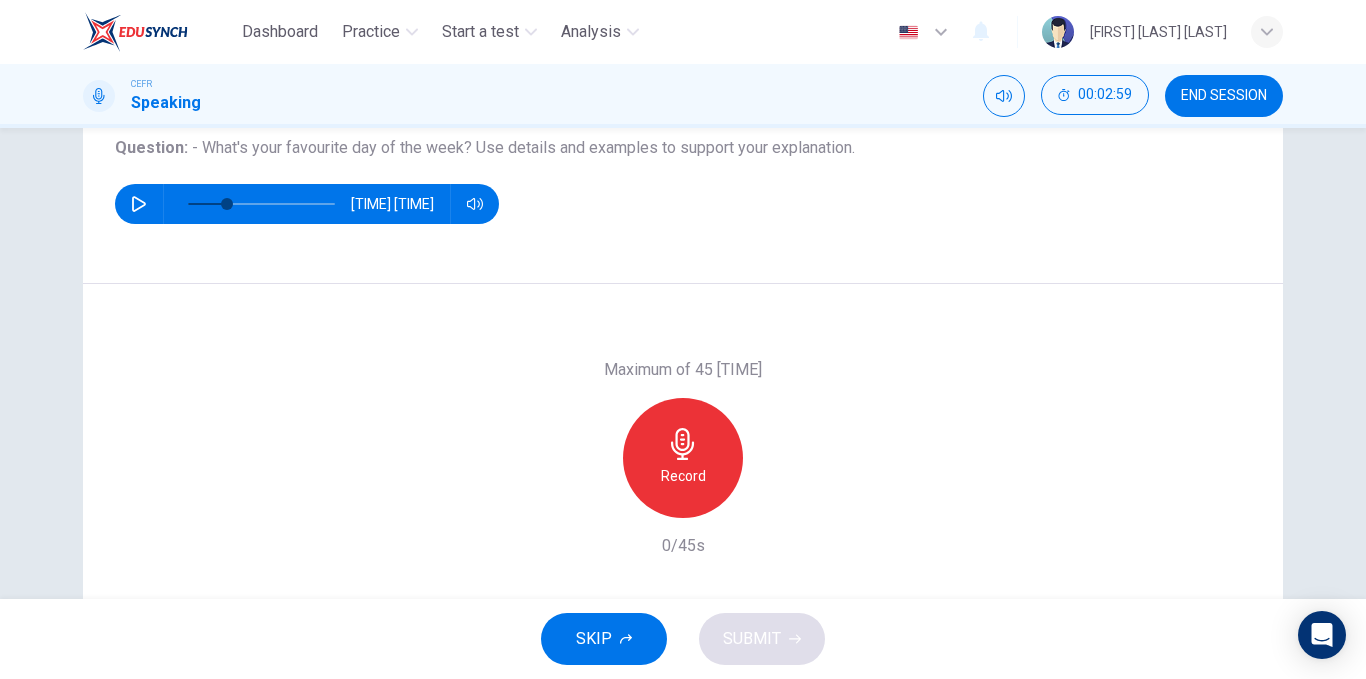 scroll, scrollTop: 233, scrollLeft: 0, axis: vertical 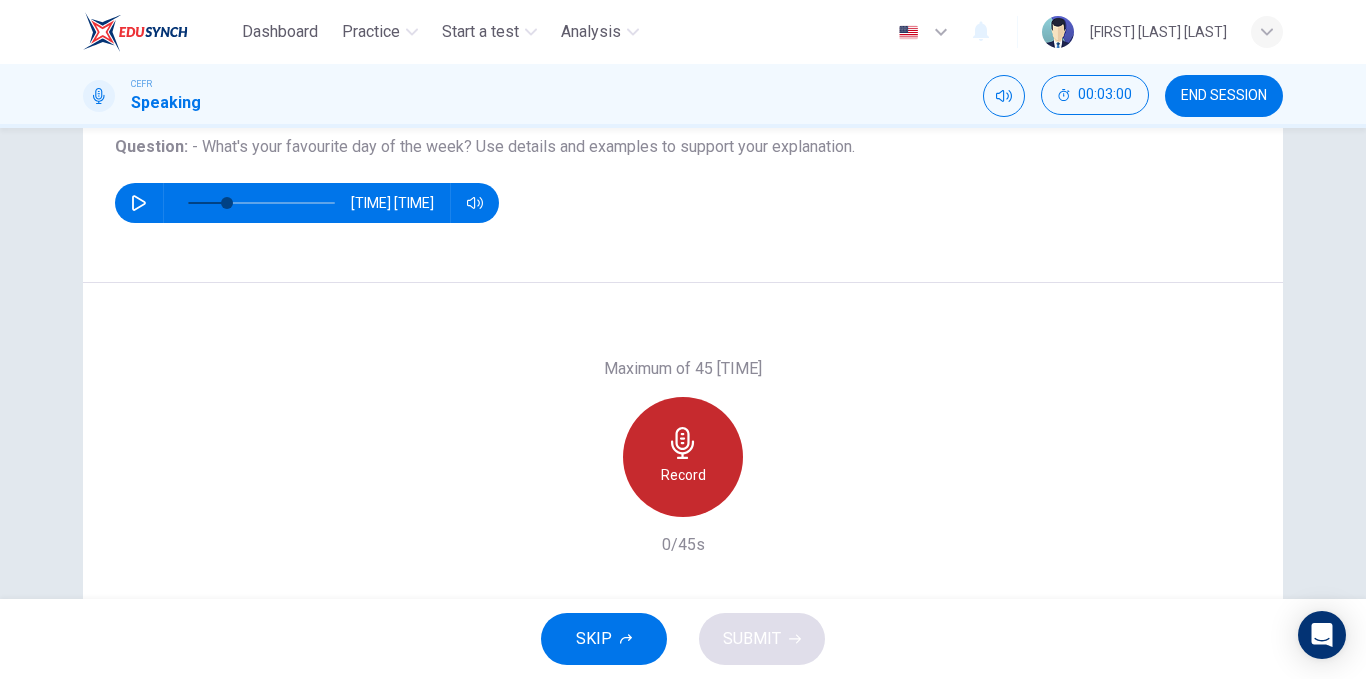click on "Record" at bounding box center [683, 475] 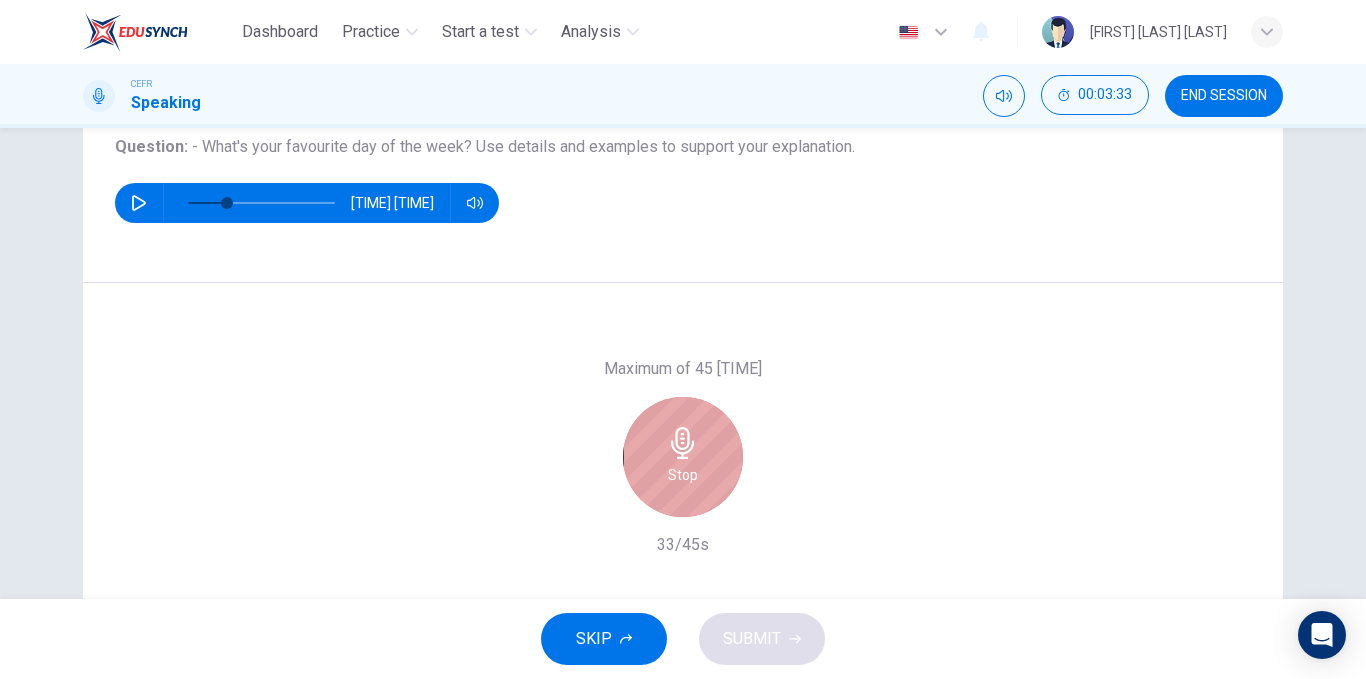 click on "Stop" at bounding box center (683, 457) 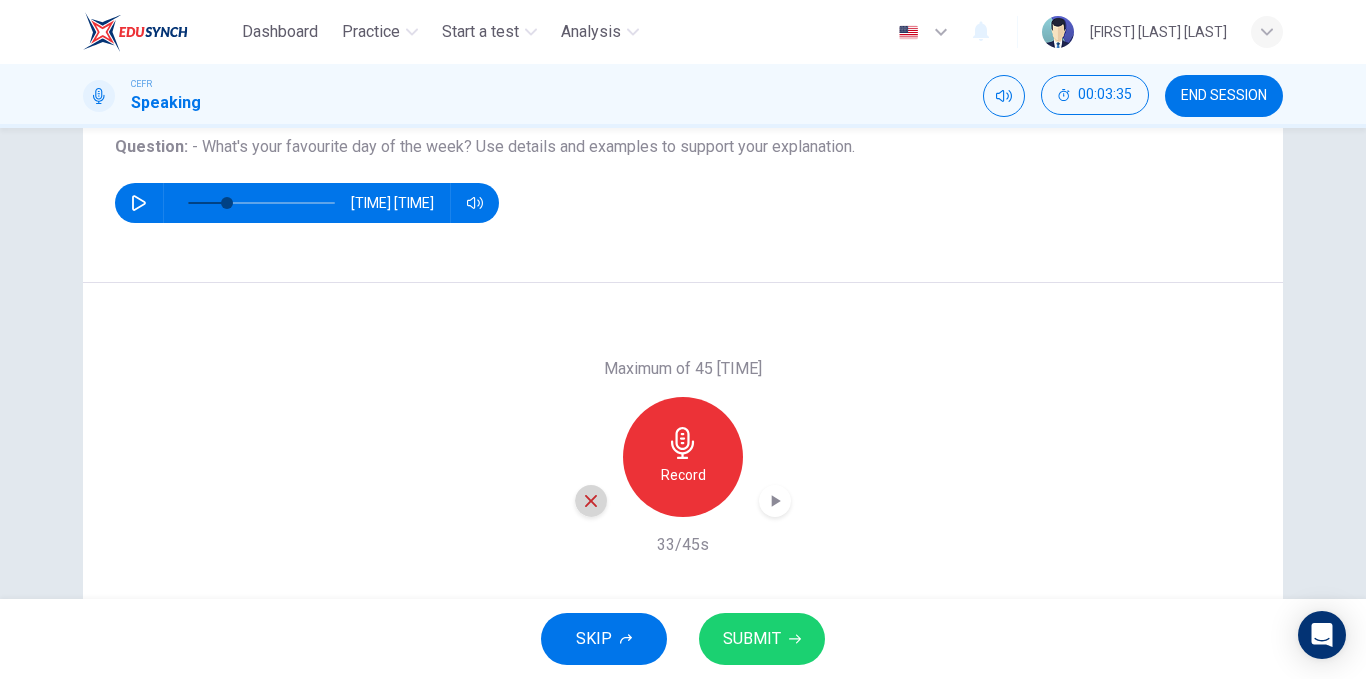 click at bounding box center (591, 501) 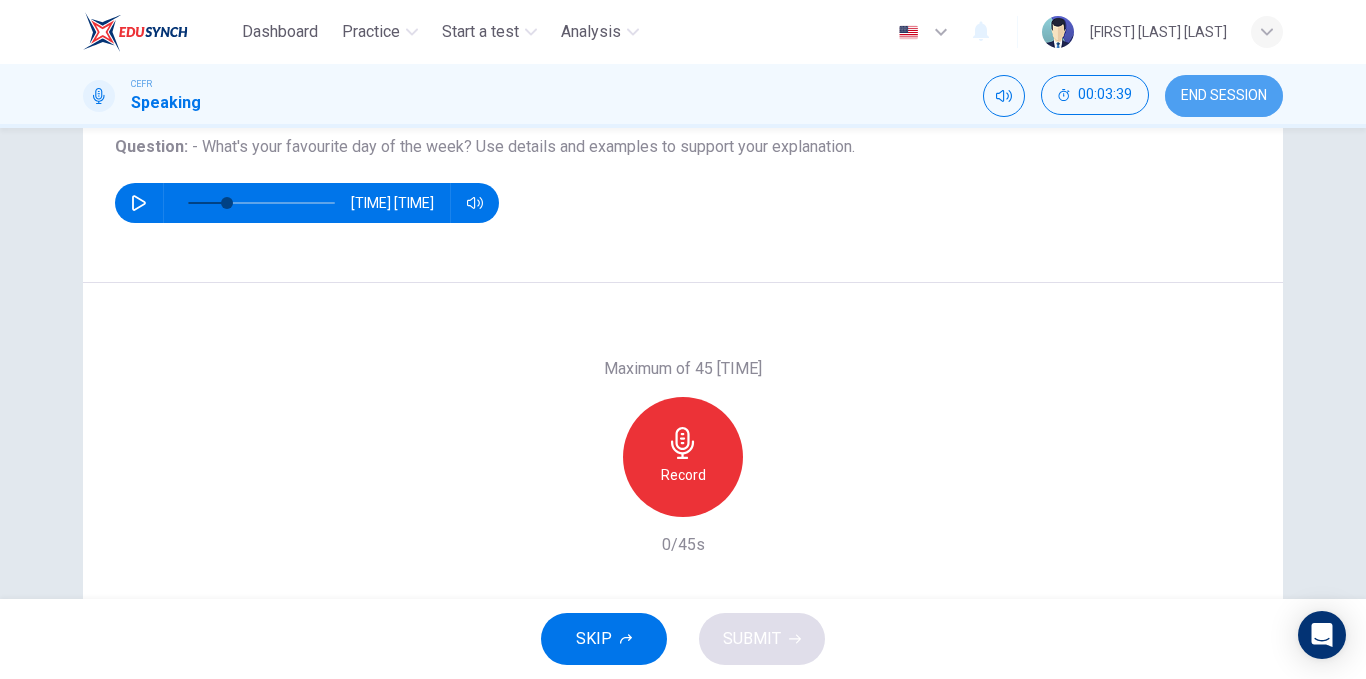 click on "END SESSION" at bounding box center [1224, 96] 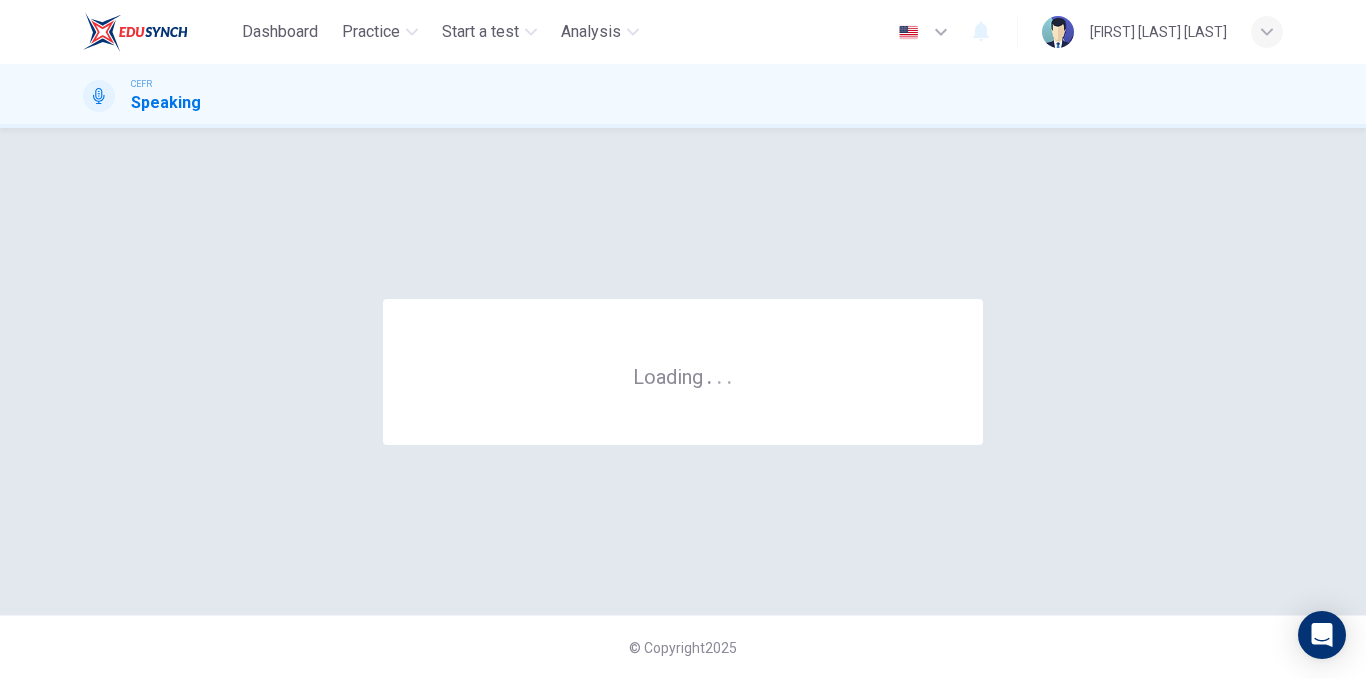 scroll, scrollTop: 0, scrollLeft: 0, axis: both 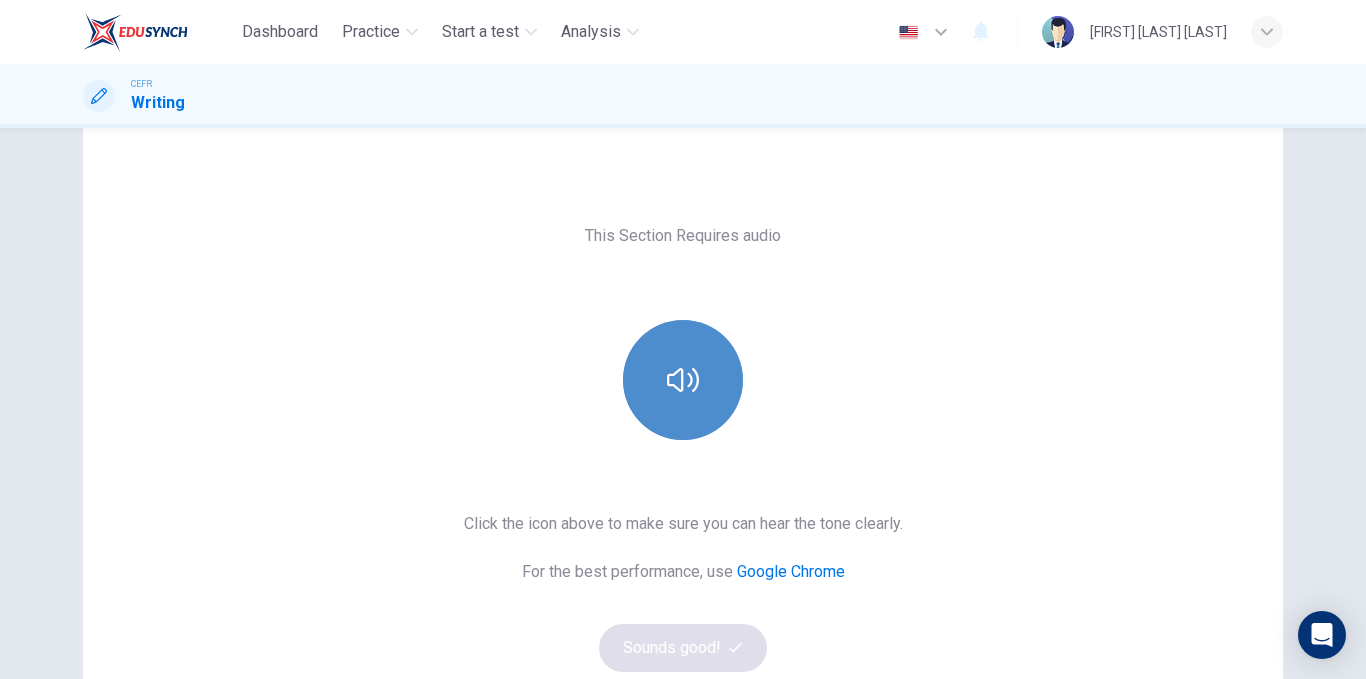 click at bounding box center [683, 380] 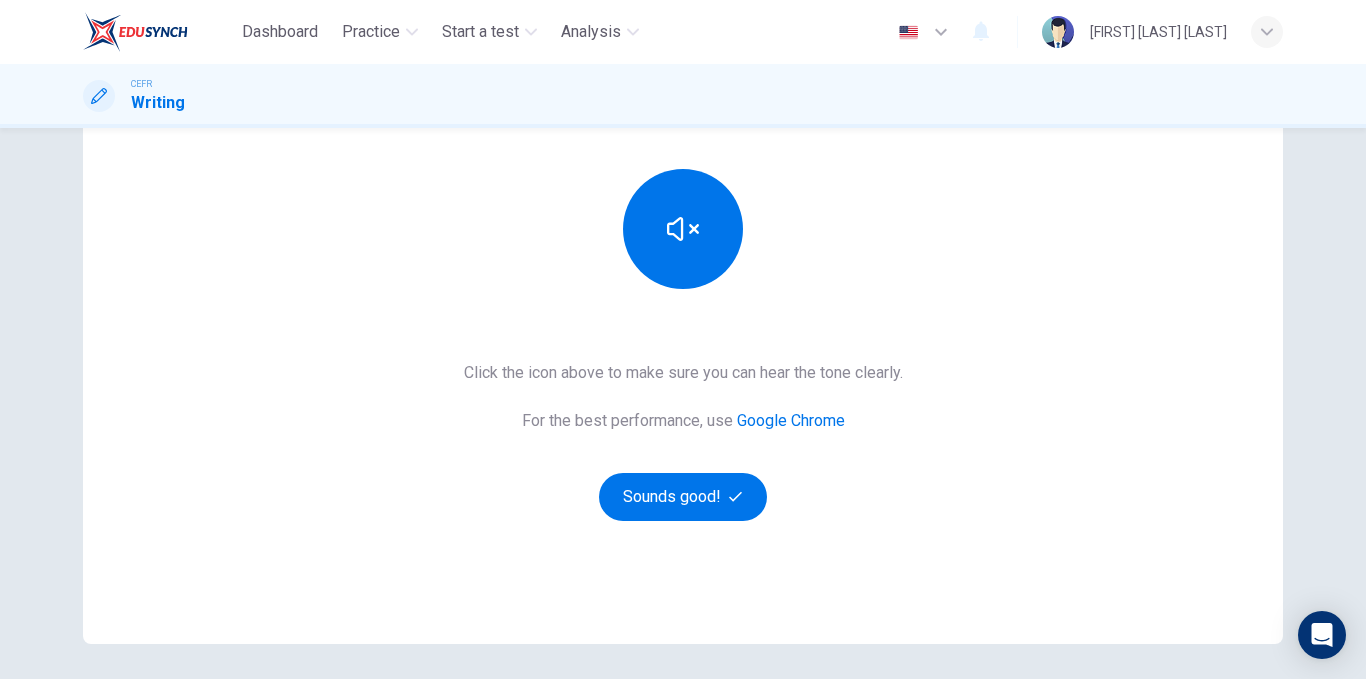scroll, scrollTop: 220, scrollLeft: 0, axis: vertical 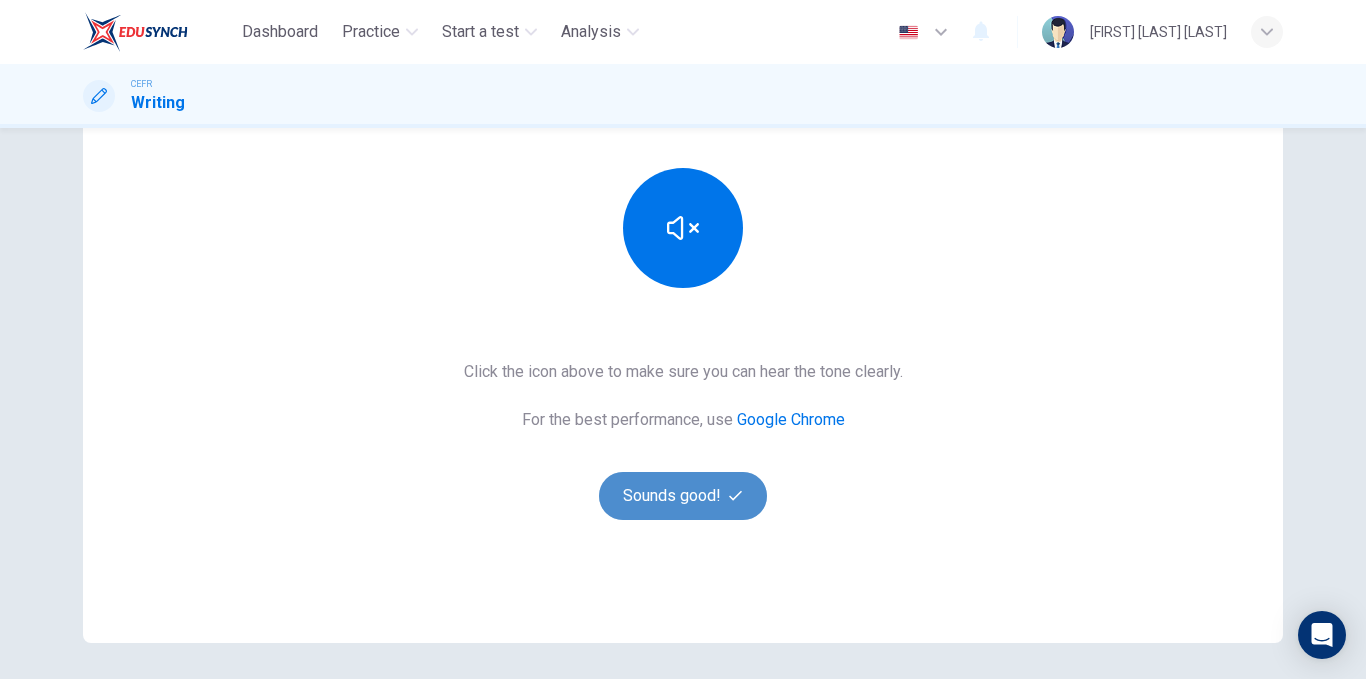 click on "Sounds good!" at bounding box center [683, 496] 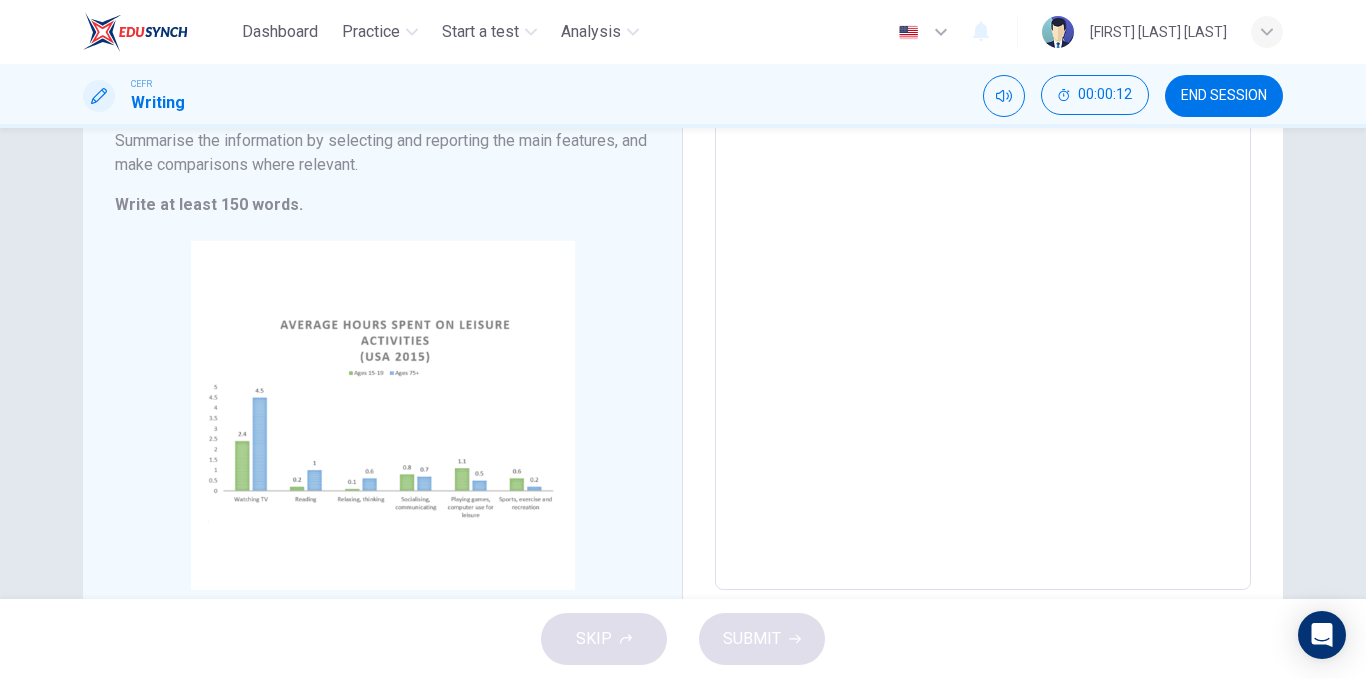 scroll, scrollTop: 238, scrollLeft: 0, axis: vertical 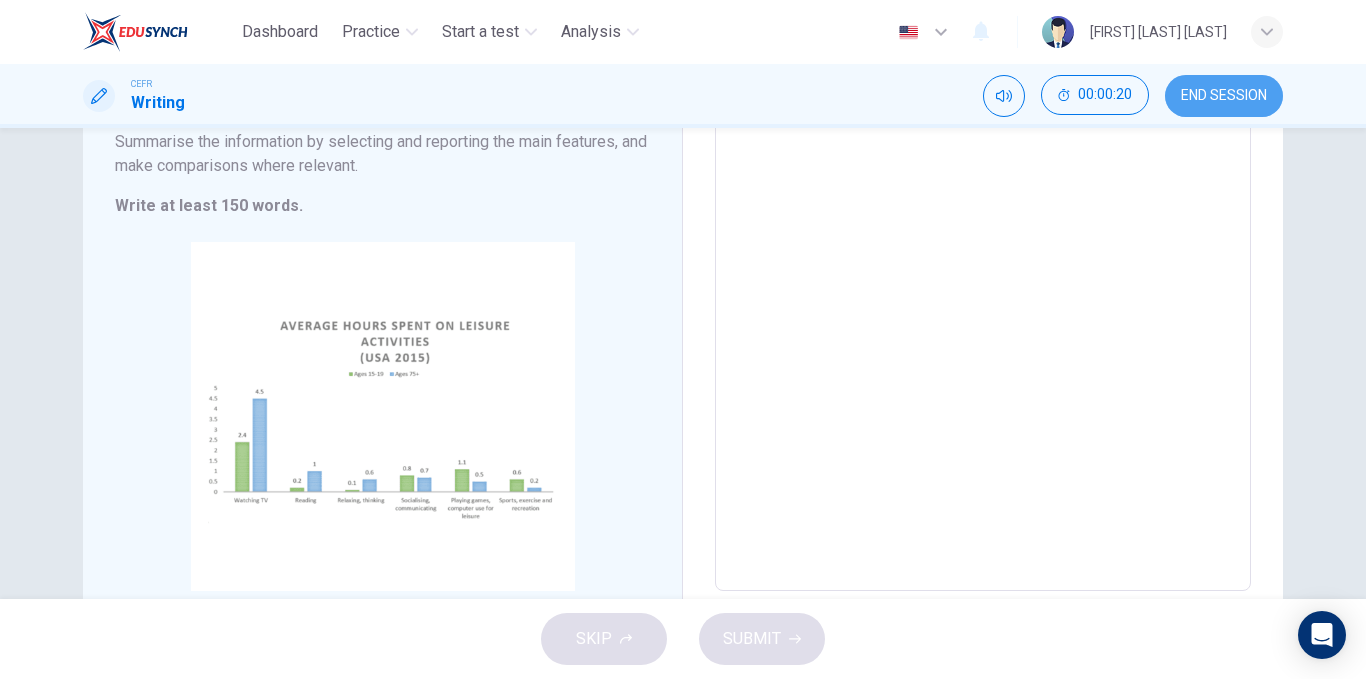 click on "END SESSION" at bounding box center (1224, 96) 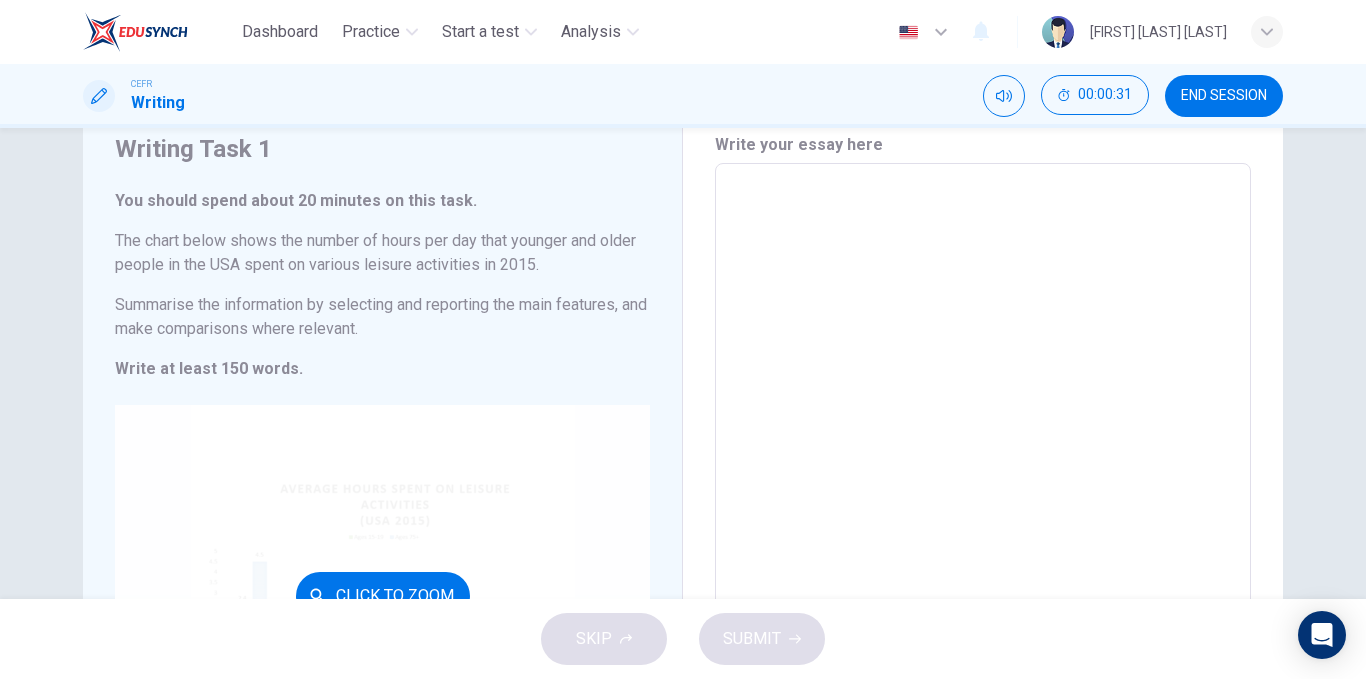 scroll, scrollTop: 24, scrollLeft: 0, axis: vertical 